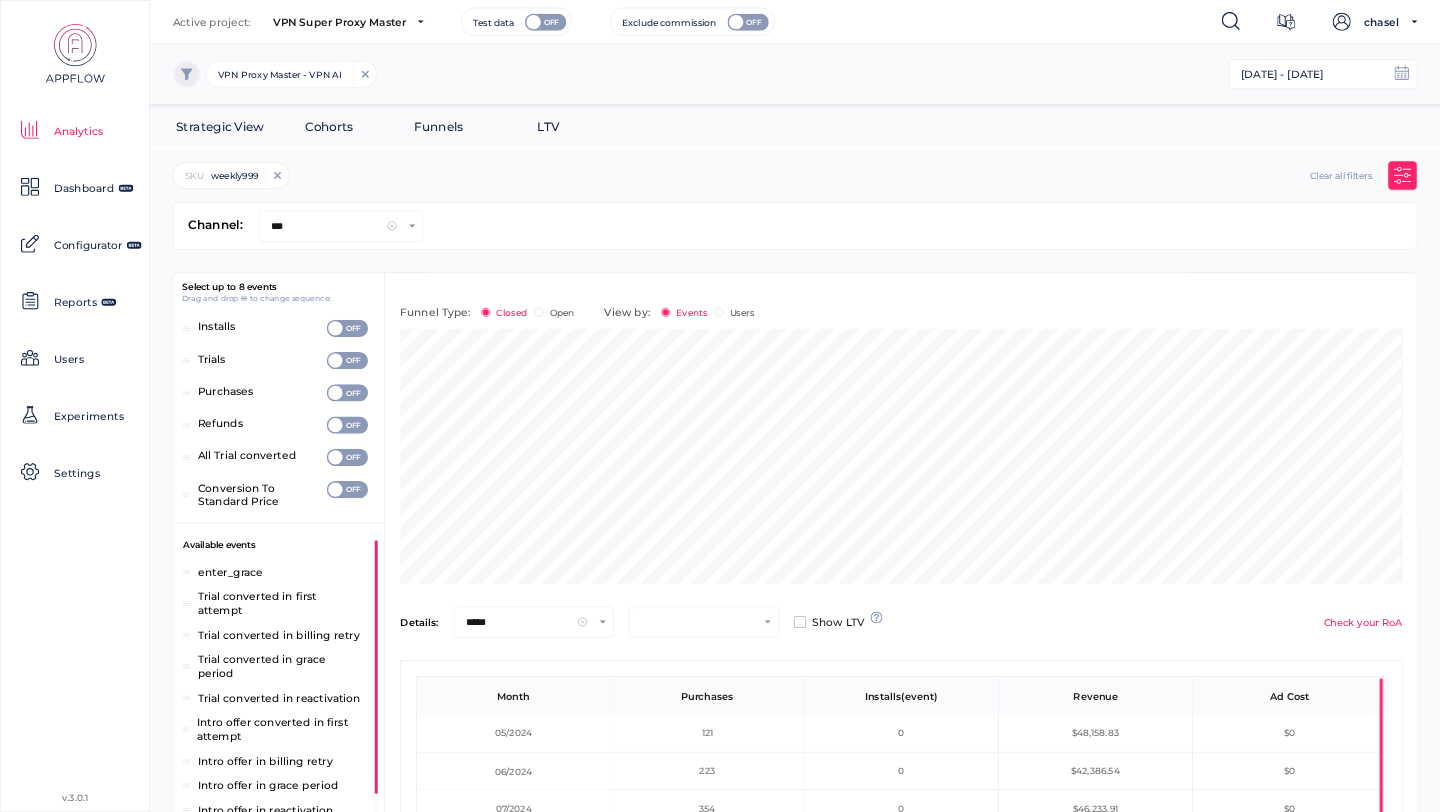 scroll, scrollTop: 0, scrollLeft: 0, axis: both 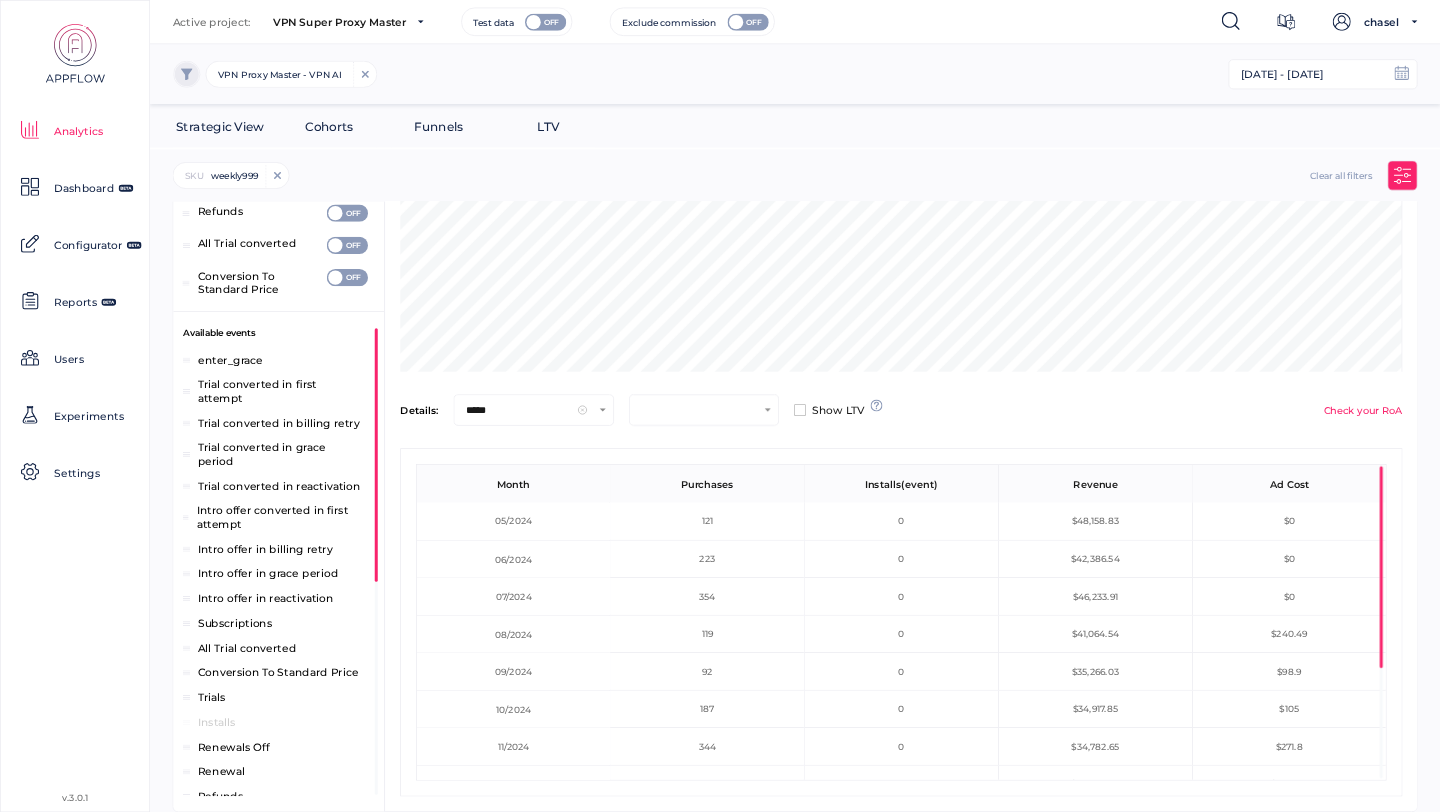 click on "223" 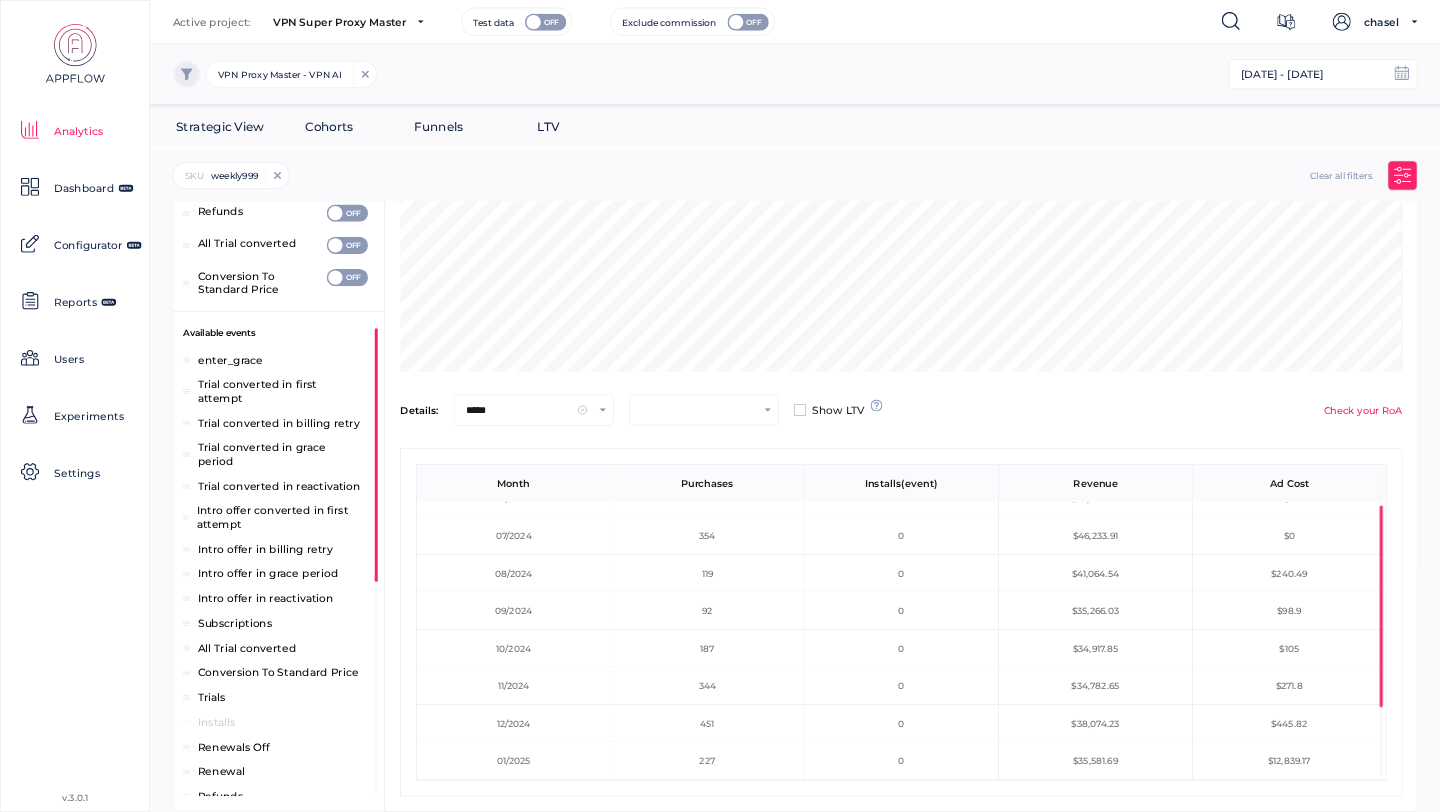 scroll, scrollTop: 79, scrollLeft: 0, axis: vertical 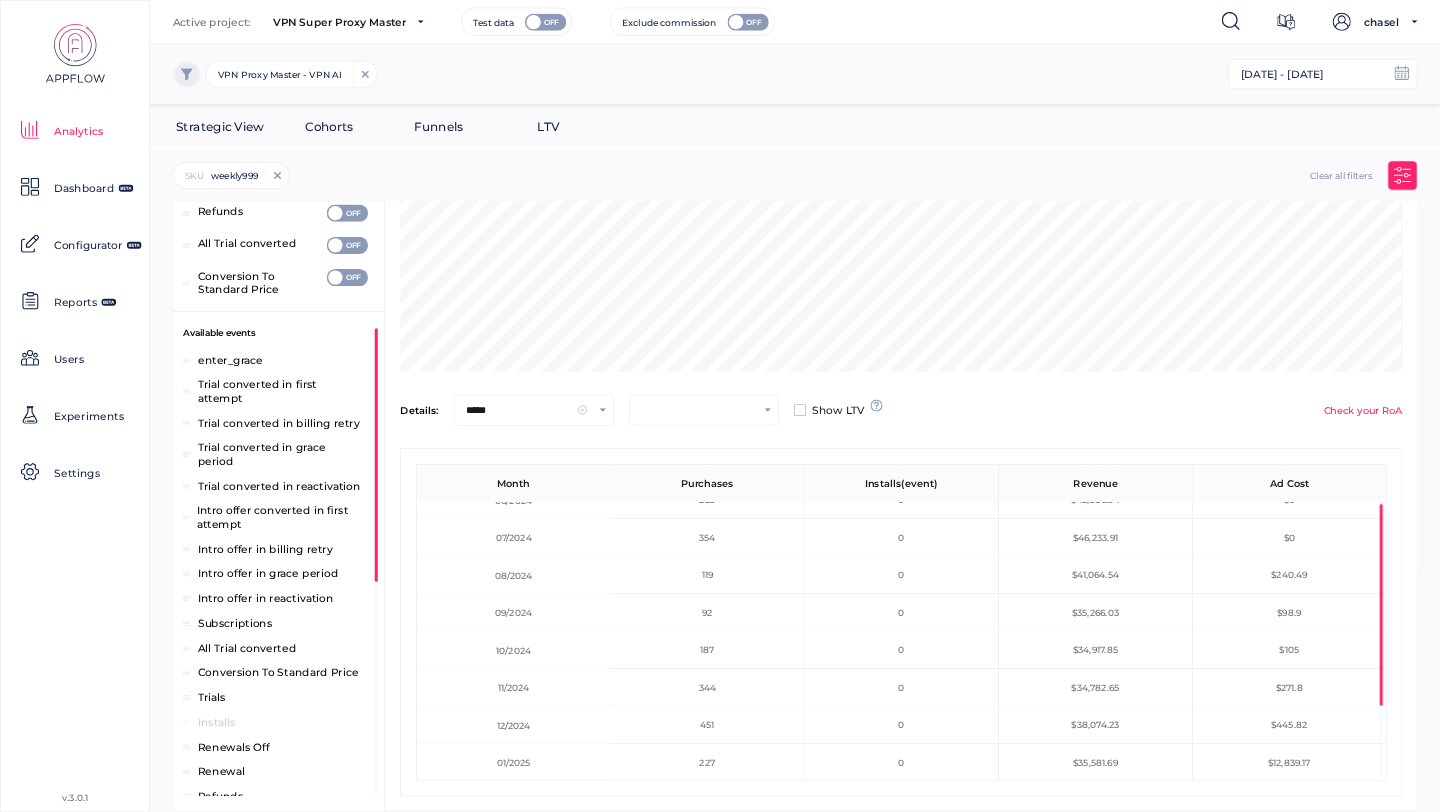 click 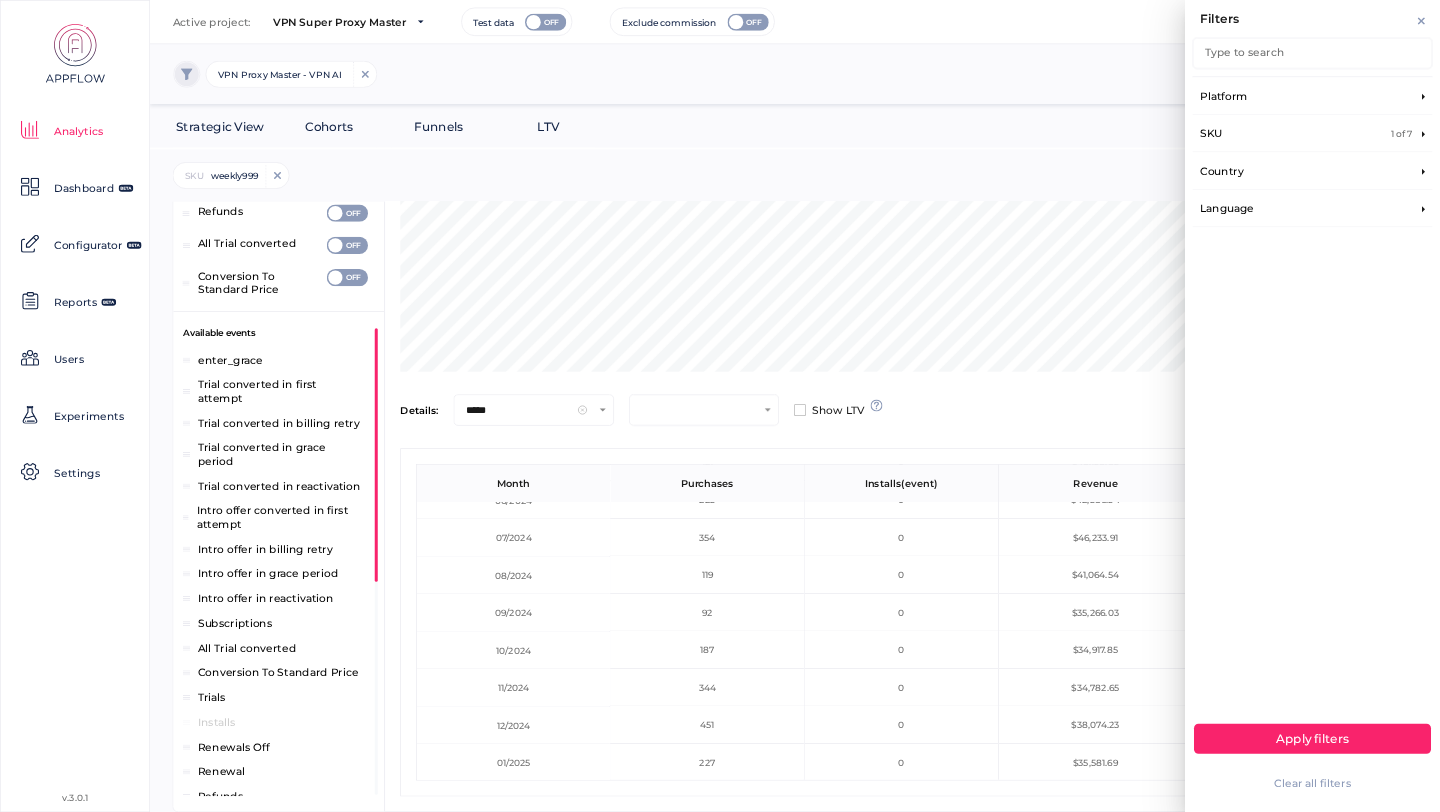scroll, scrollTop: 833, scrollLeft: 340, axis: both 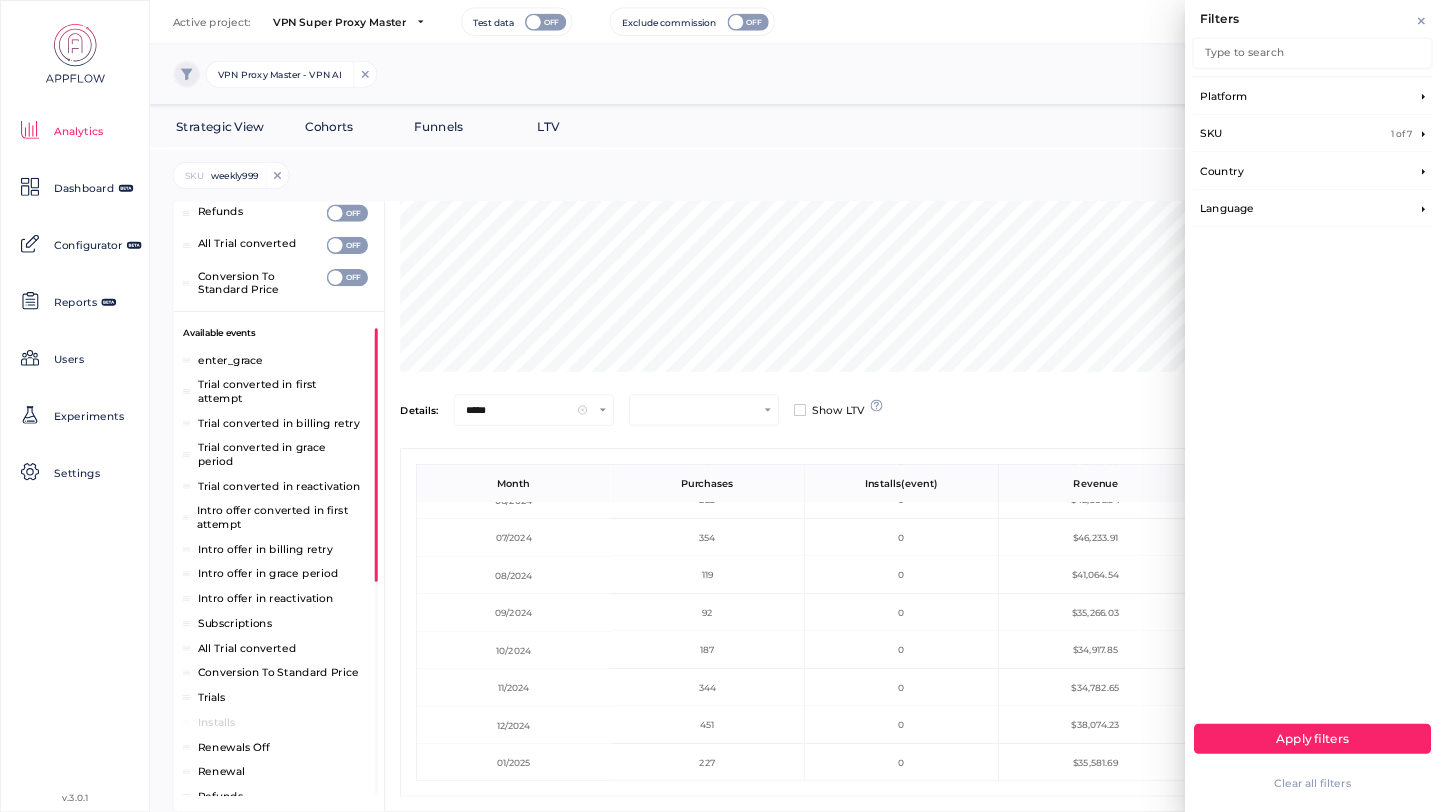 click on "SKU 1 of 7" 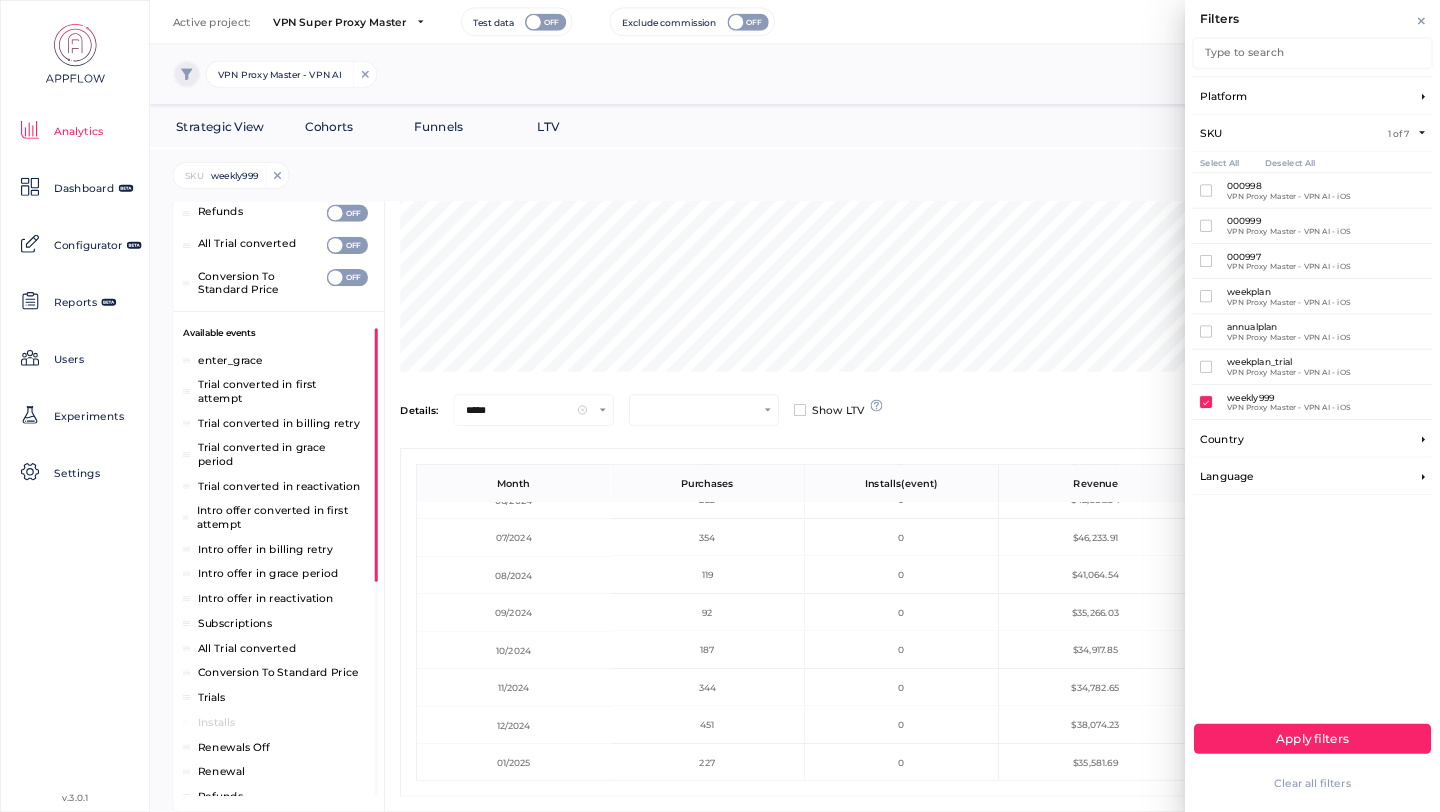 click at bounding box center [1206, 402] 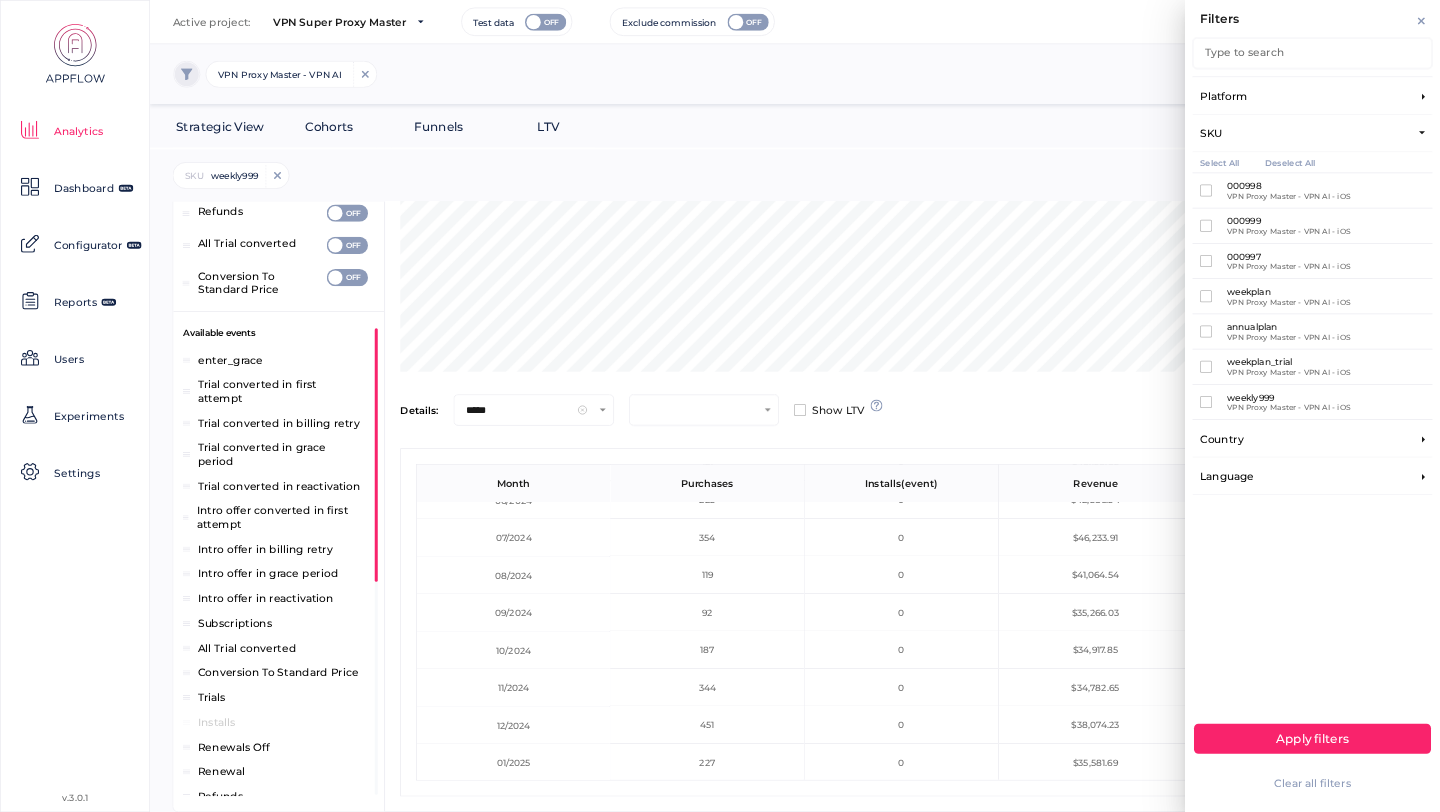 click at bounding box center [1206, 191] 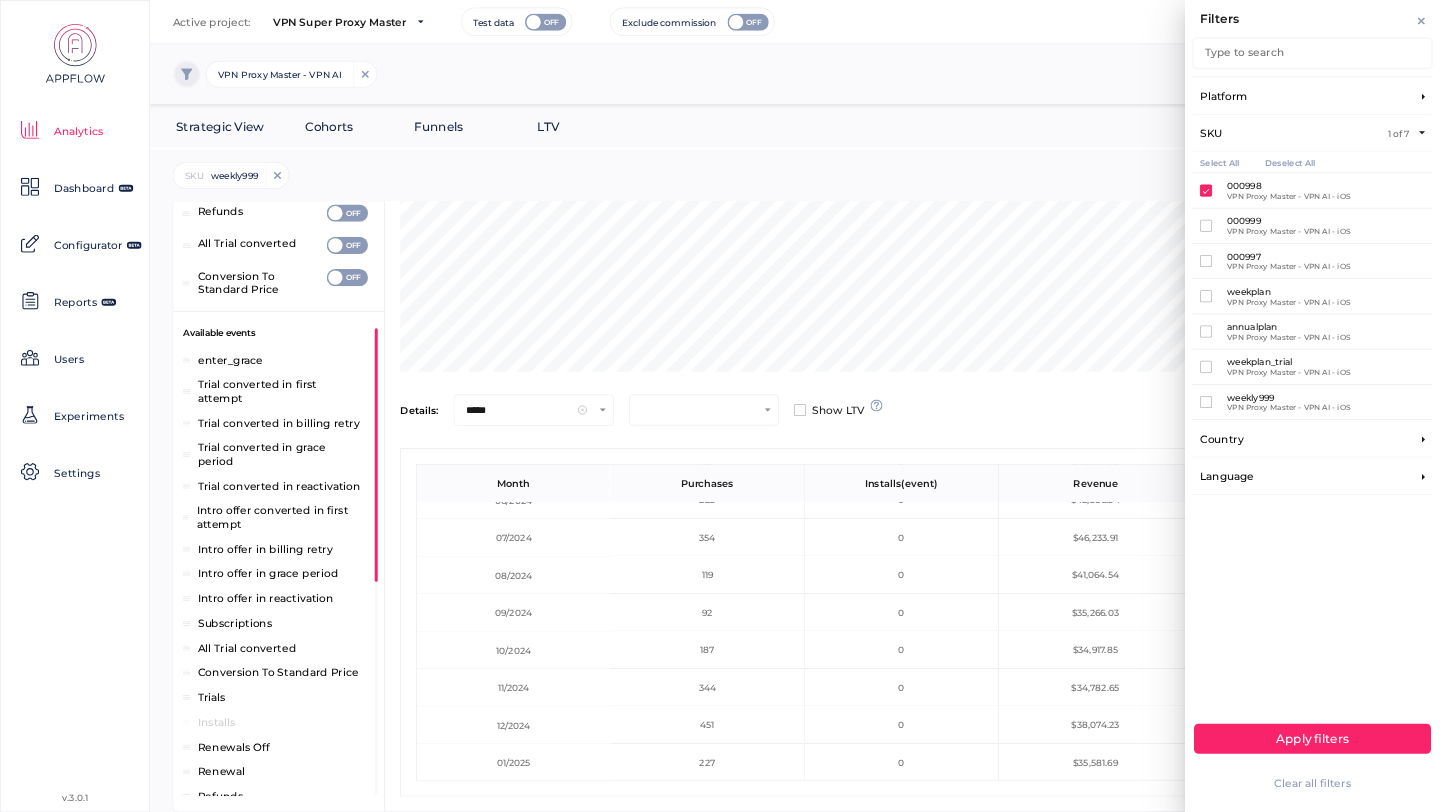 click on "Apply filters" at bounding box center [1312, 738] 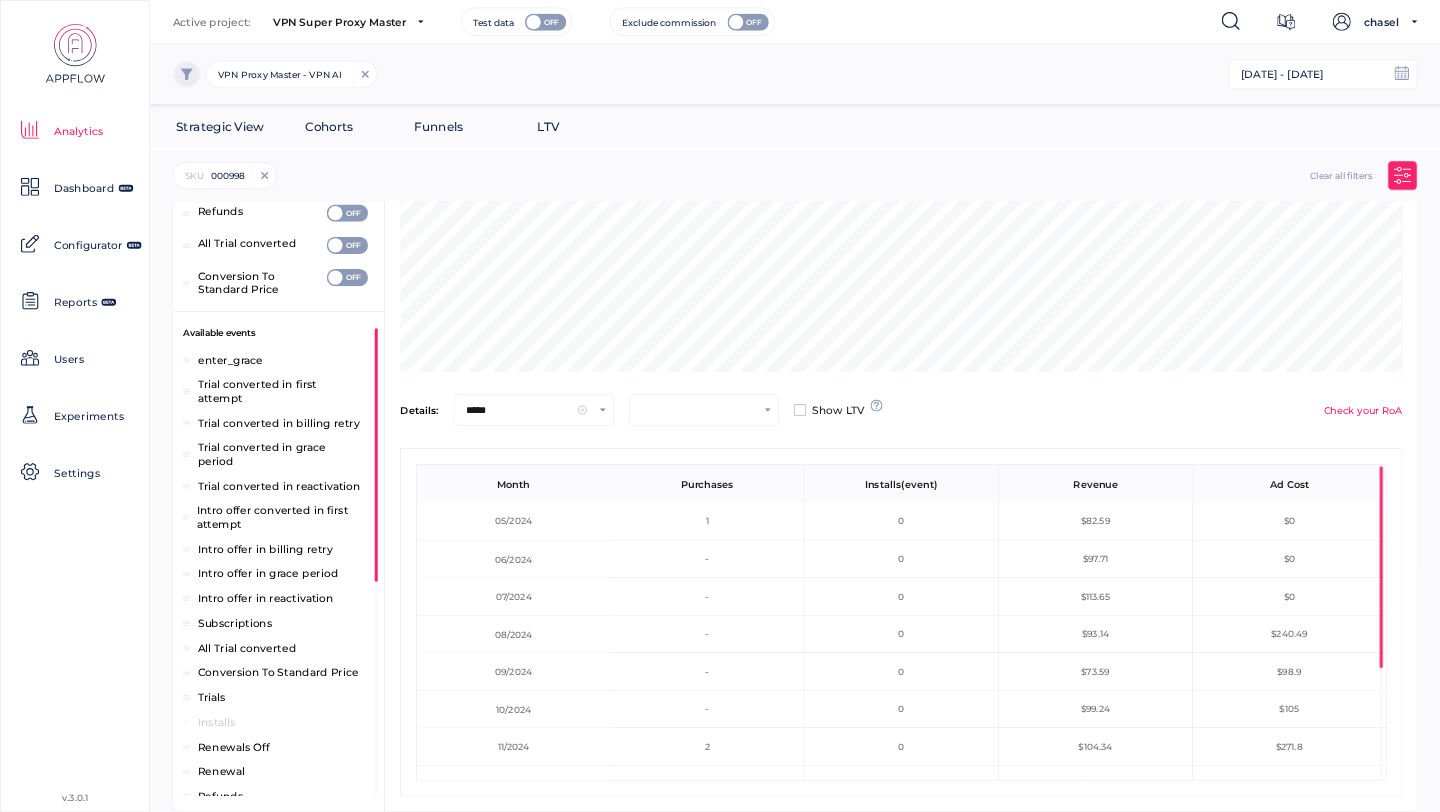 scroll, scrollTop: 420, scrollLeft: 1292, axis: both 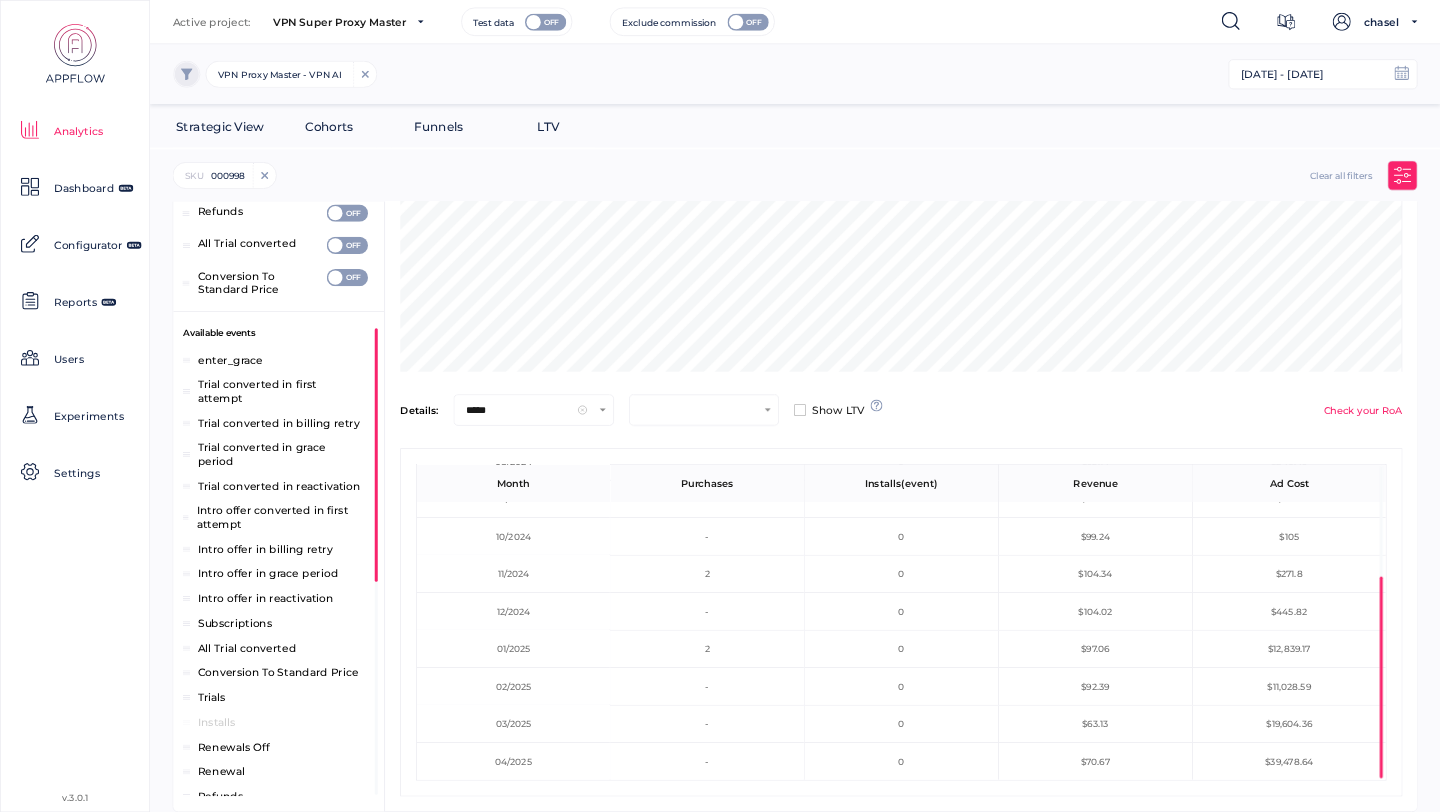 click at bounding box center (1403, 176) 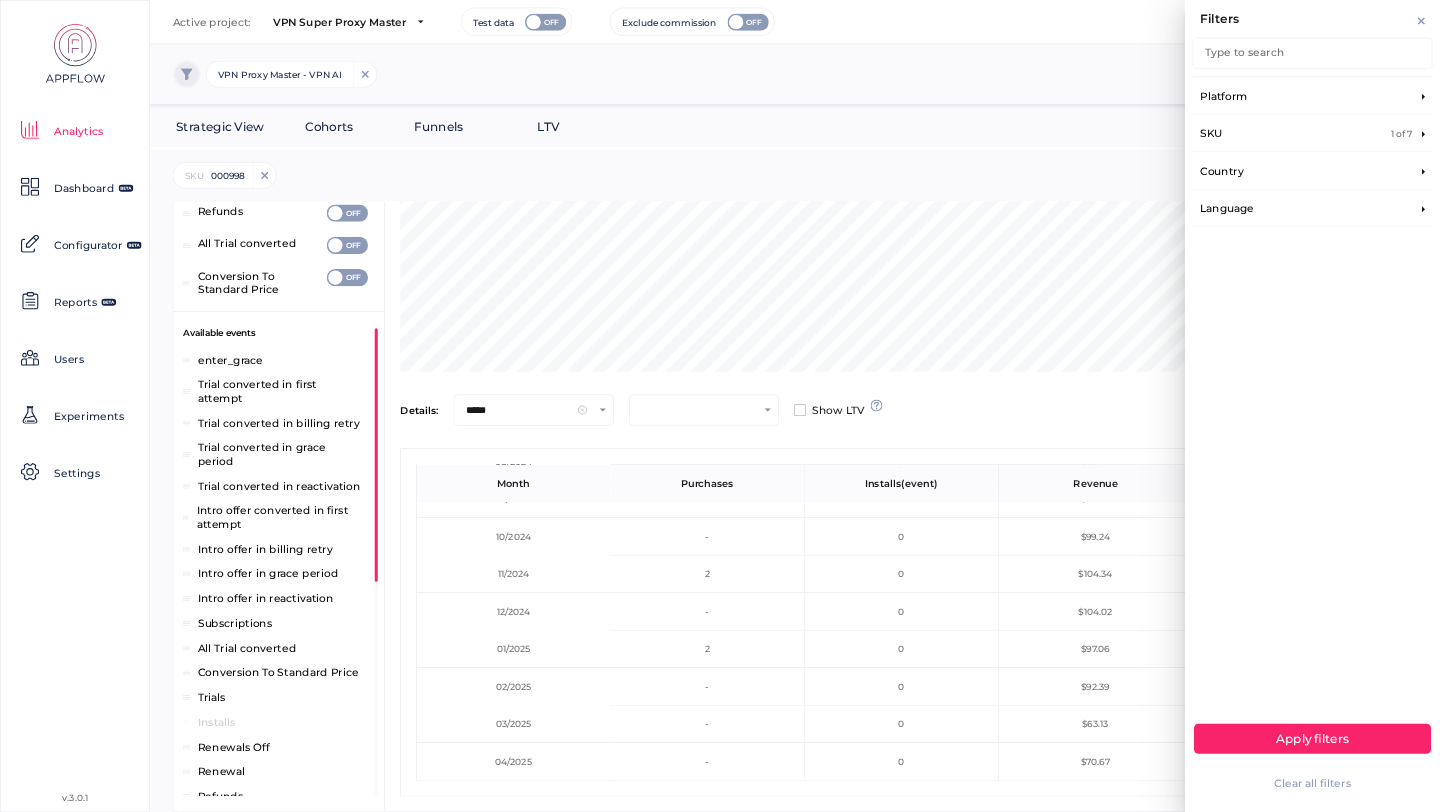 click on "SKU 1 of 7" 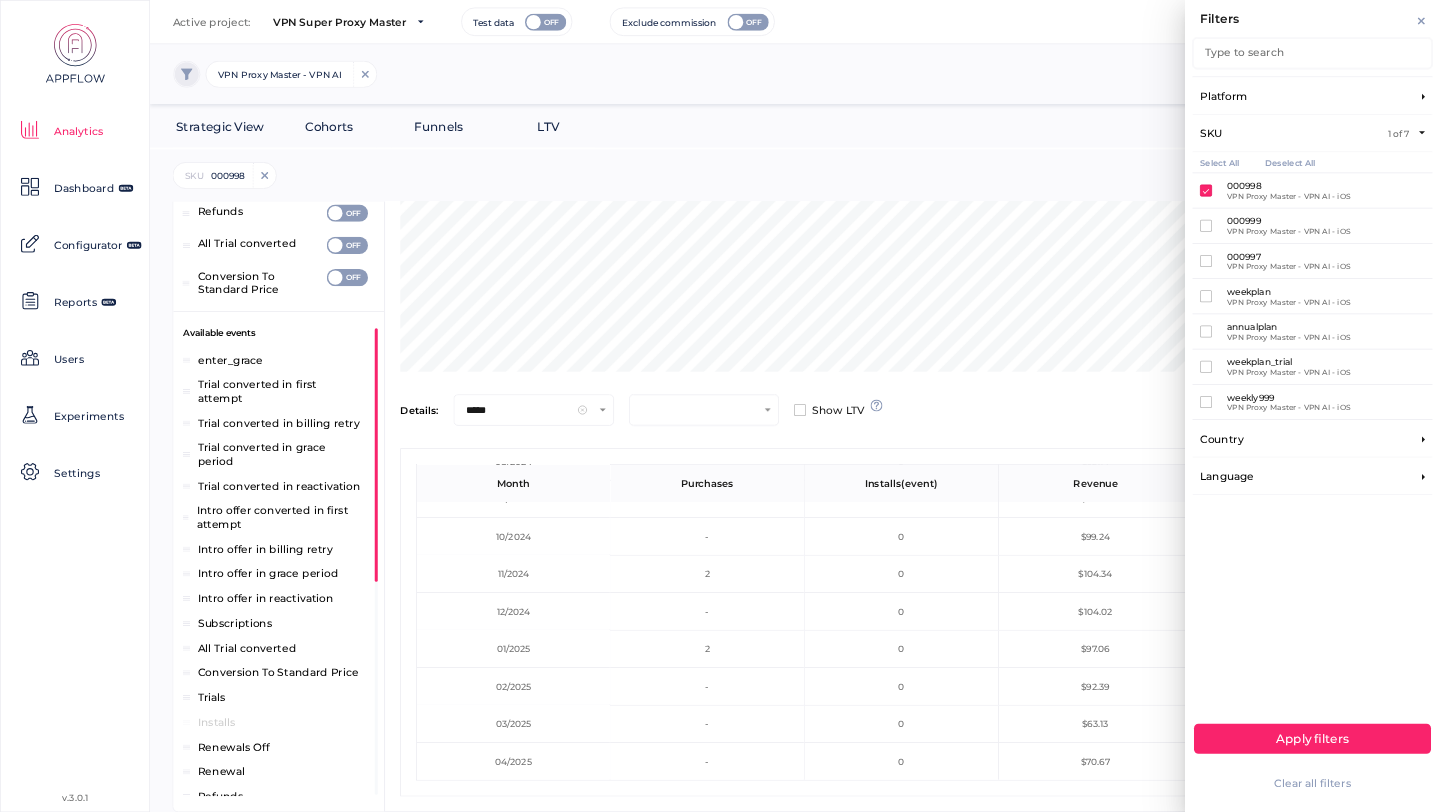 click on "VPN Proxy Master - VPN AI - iOS" at bounding box center [1288, 196] 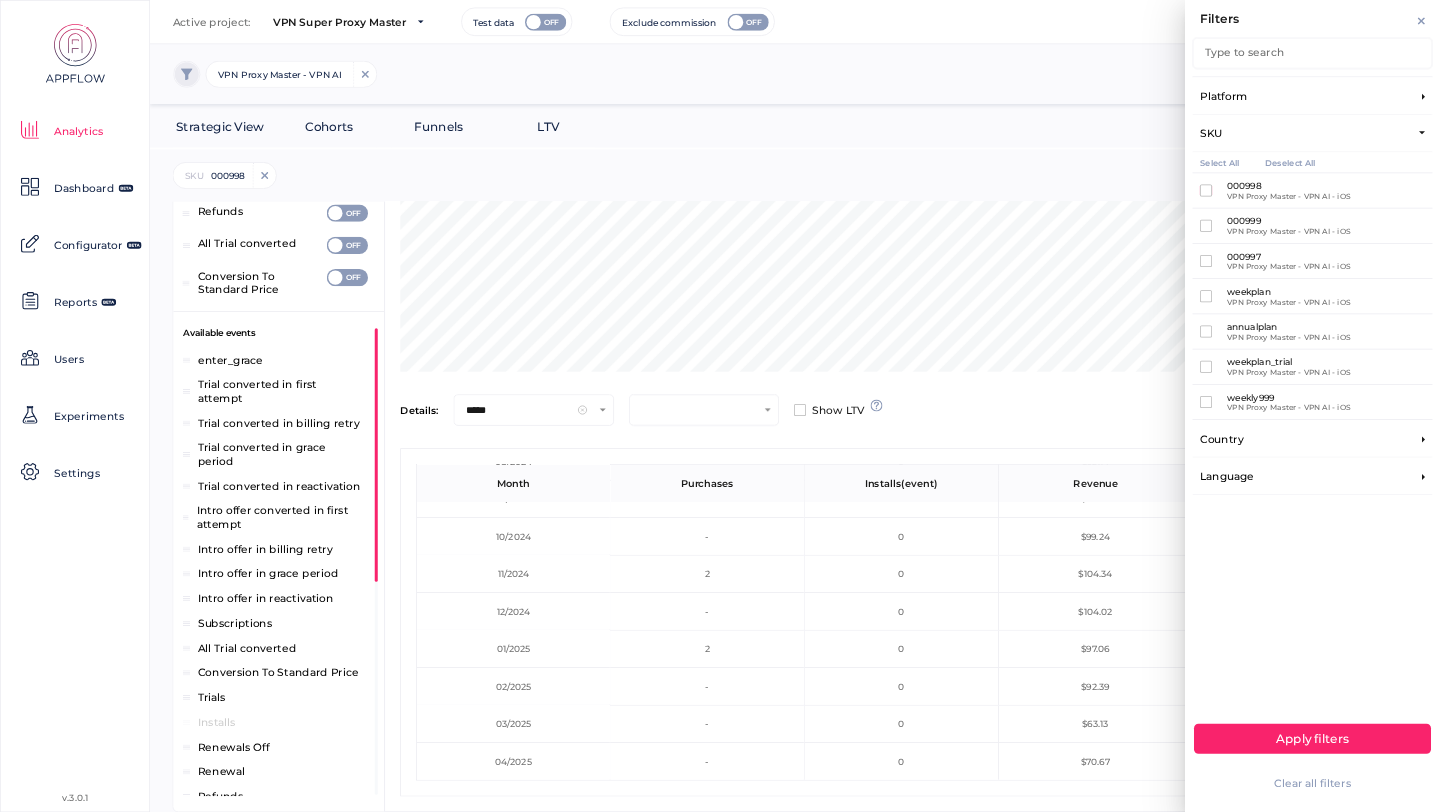 click at bounding box center (1206, 226) 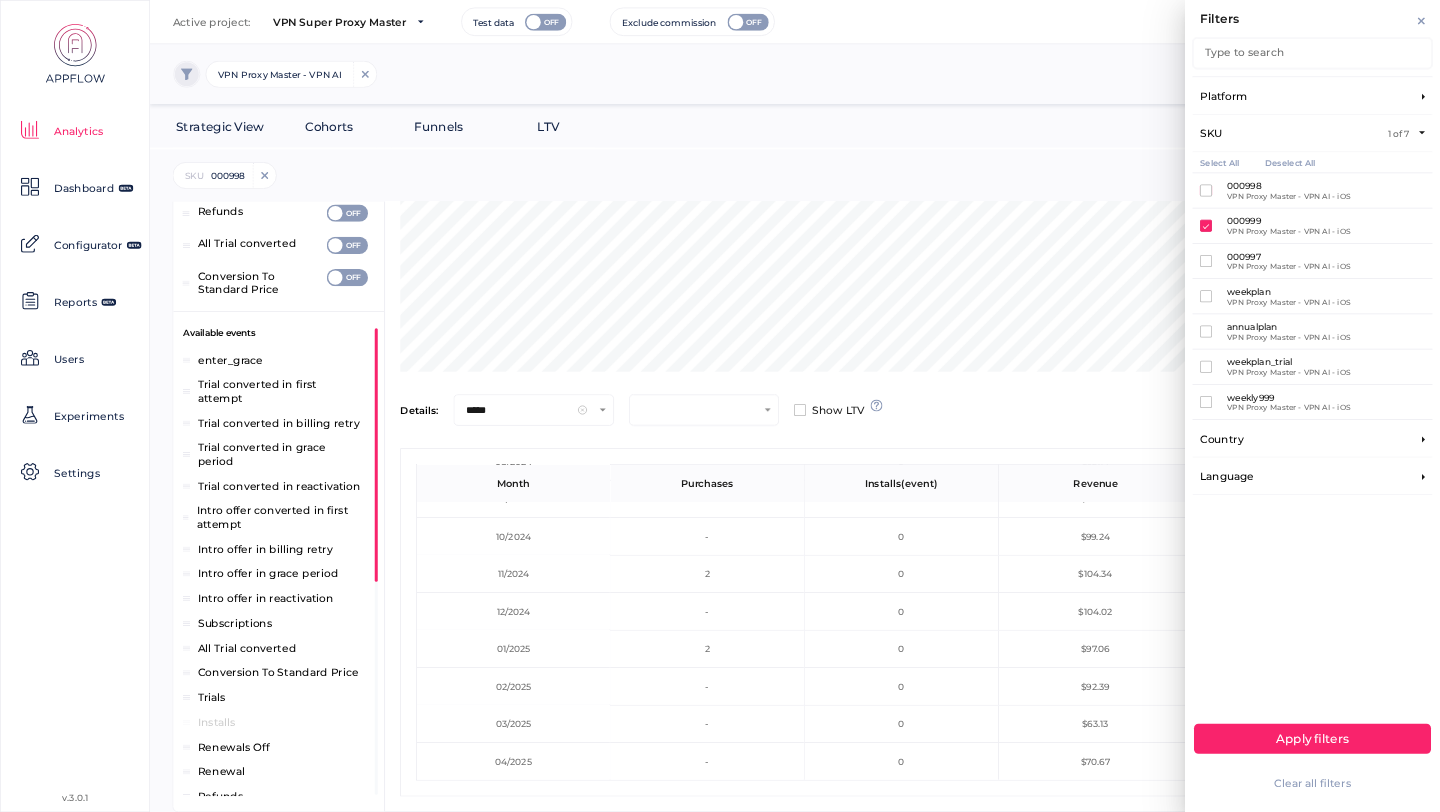 click on "Apply filters" at bounding box center [1312, 738] 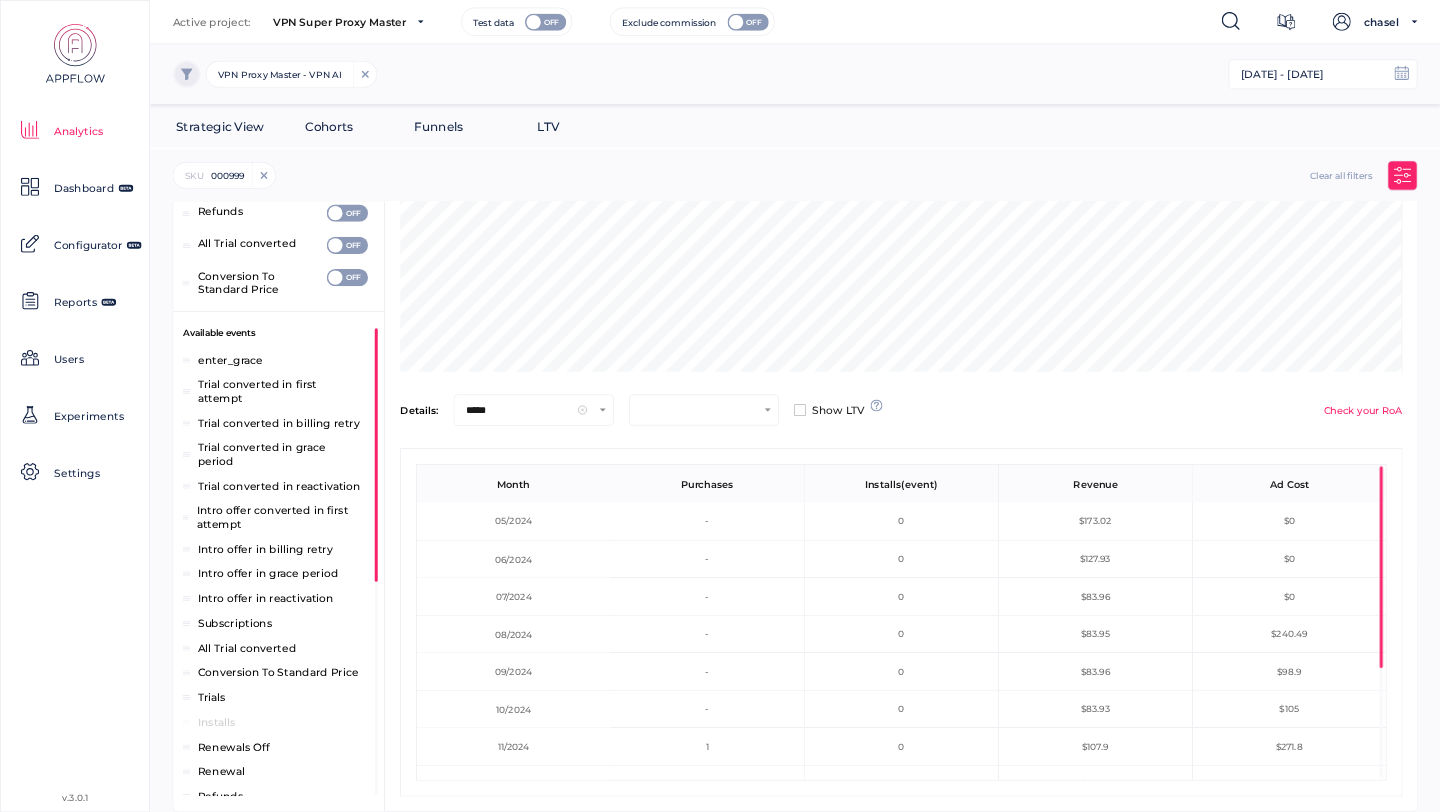 scroll, scrollTop: 420, scrollLeft: 1292, axis: both 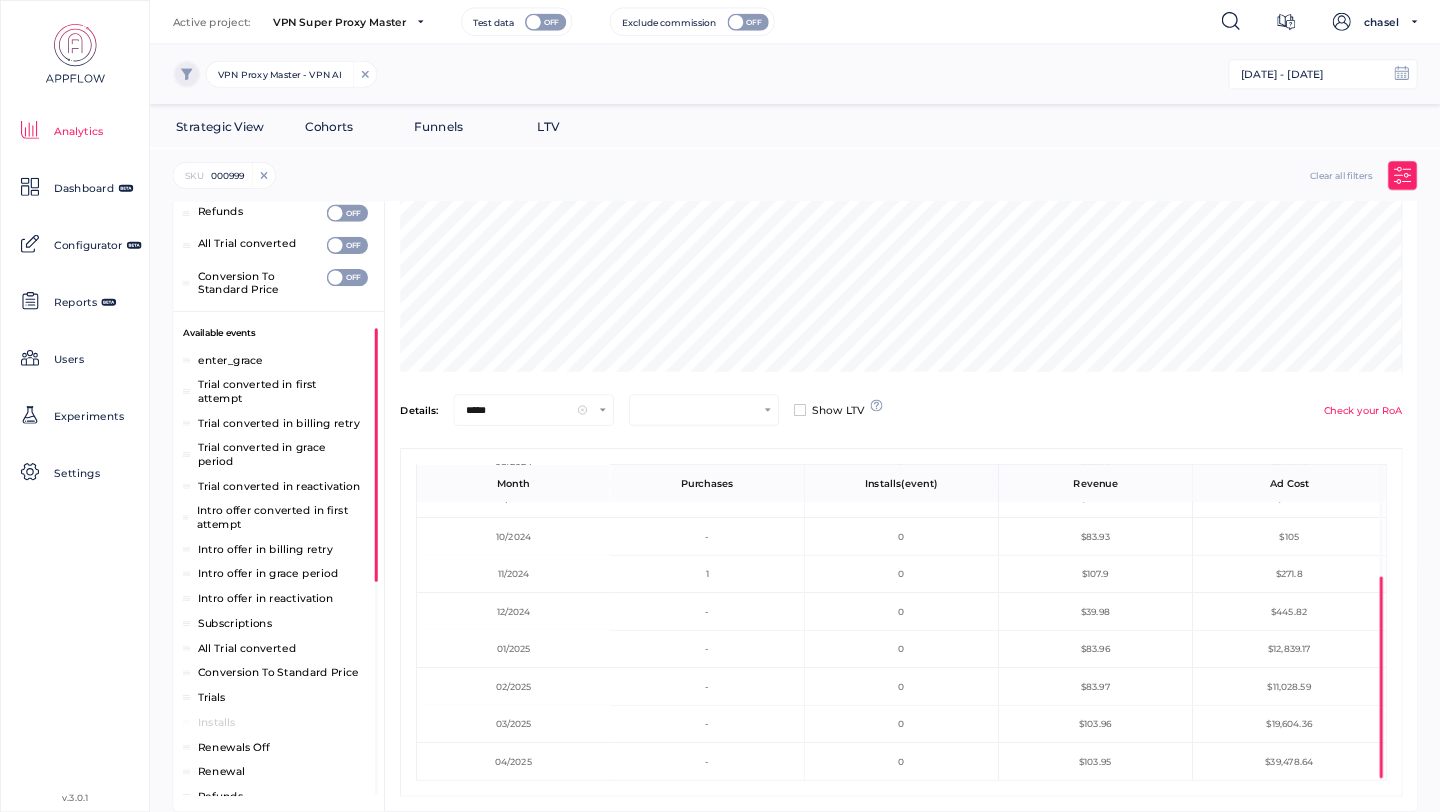 click 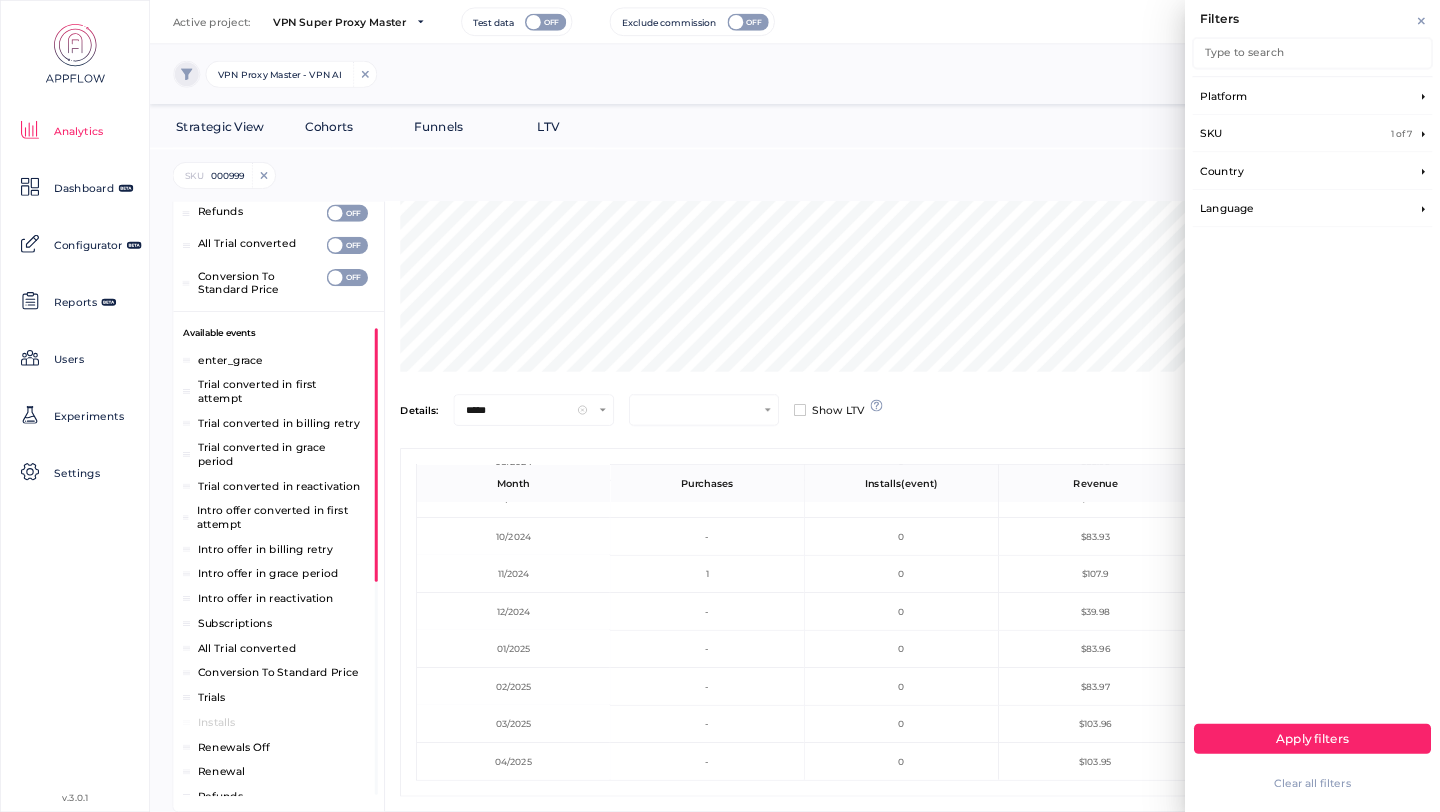 click on "SKU 1 of 7" at bounding box center [1313, 134] 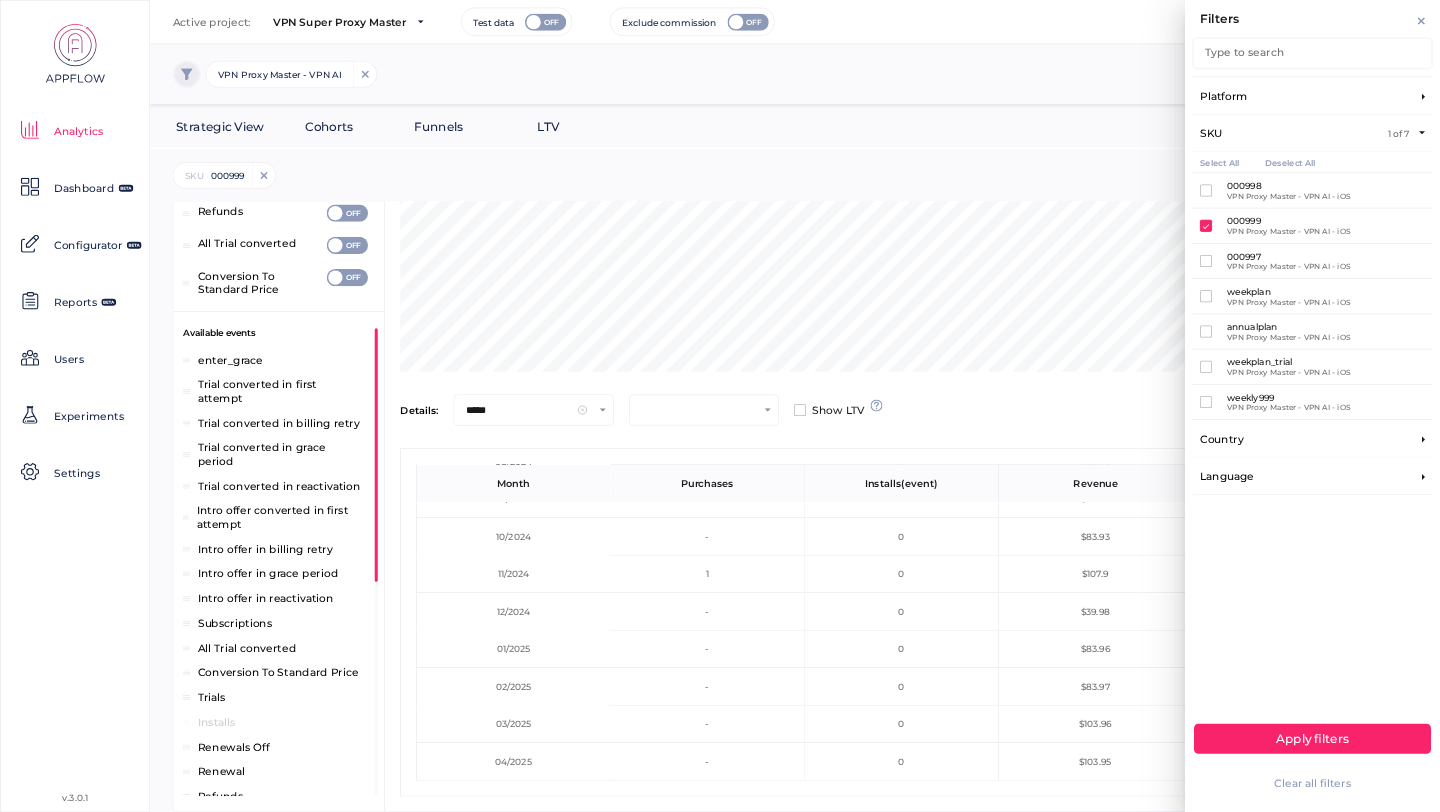 click on "000999 VPN Proxy Master - VPN AI - iOS" at bounding box center [1275, 226] 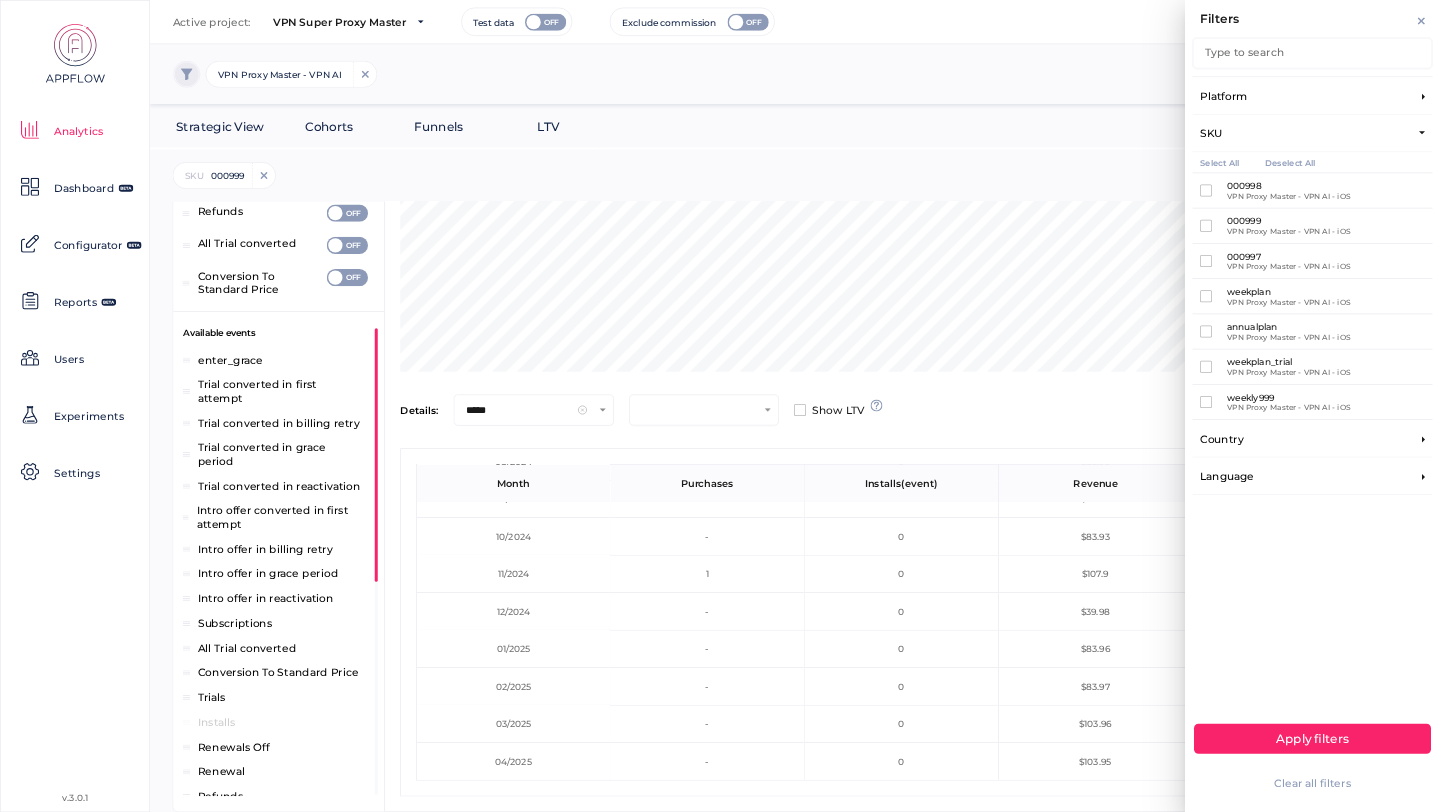 click on "000997" at bounding box center (1288, 256) 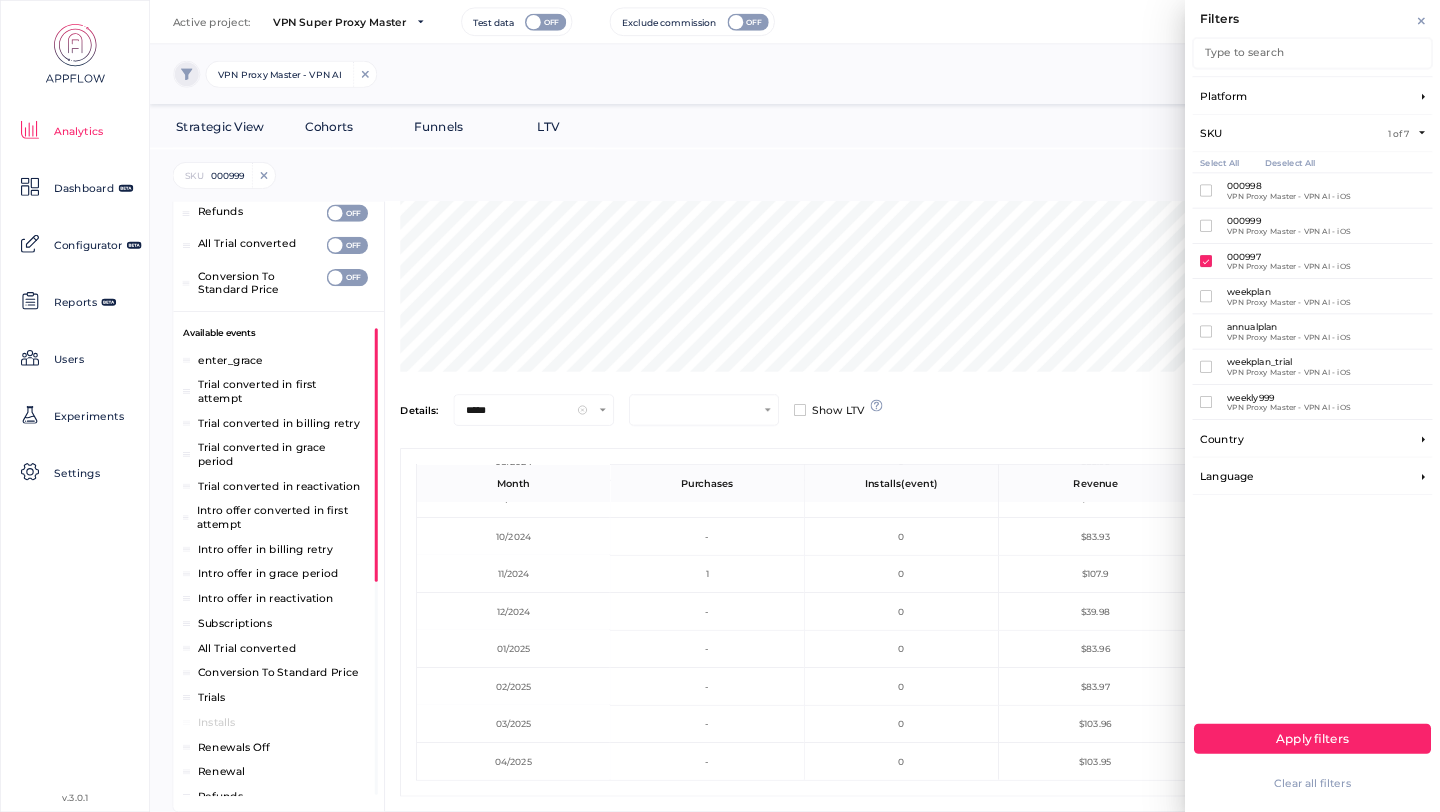 click on "Apply filters" at bounding box center [1312, 738] 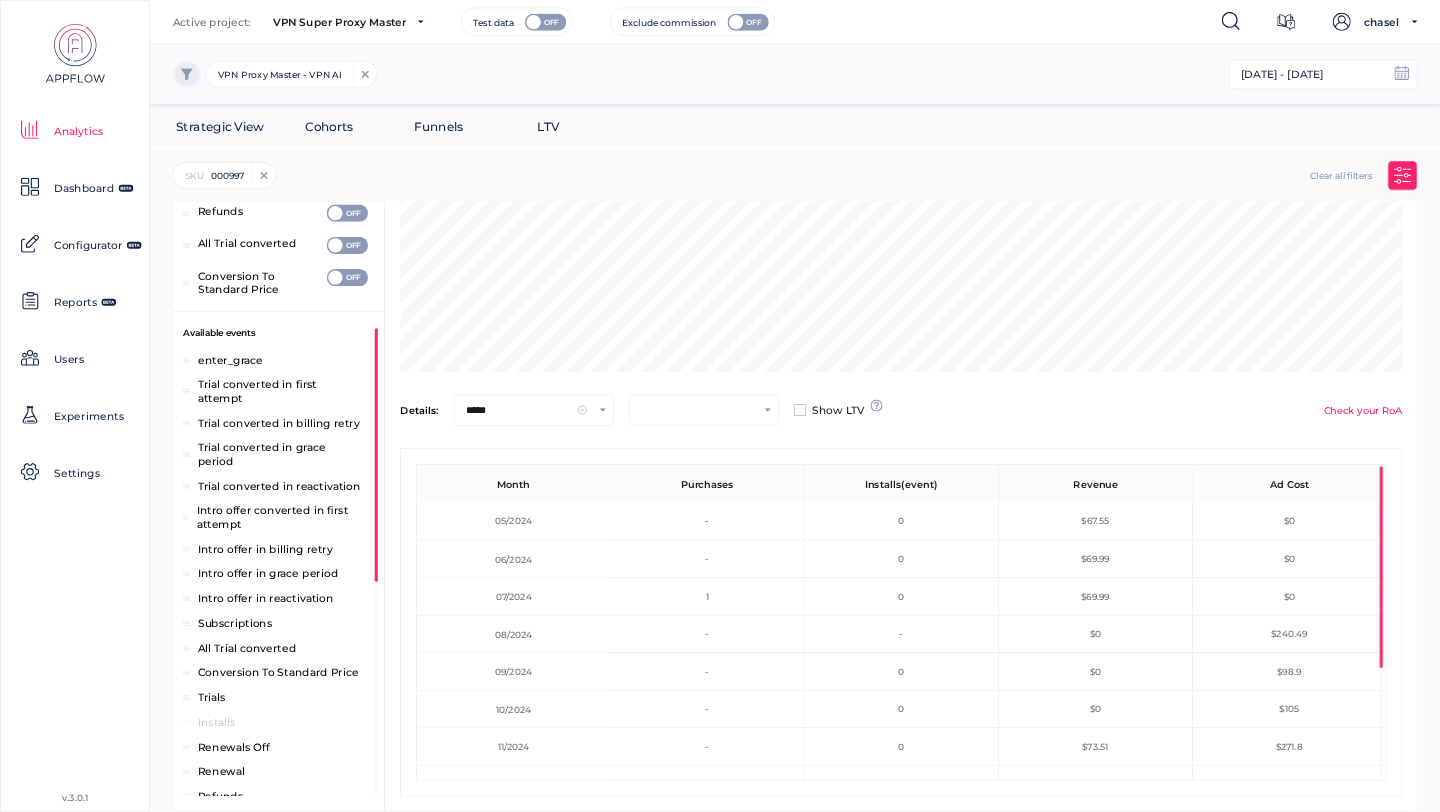 scroll, scrollTop: 420, scrollLeft: 1292, axis: both 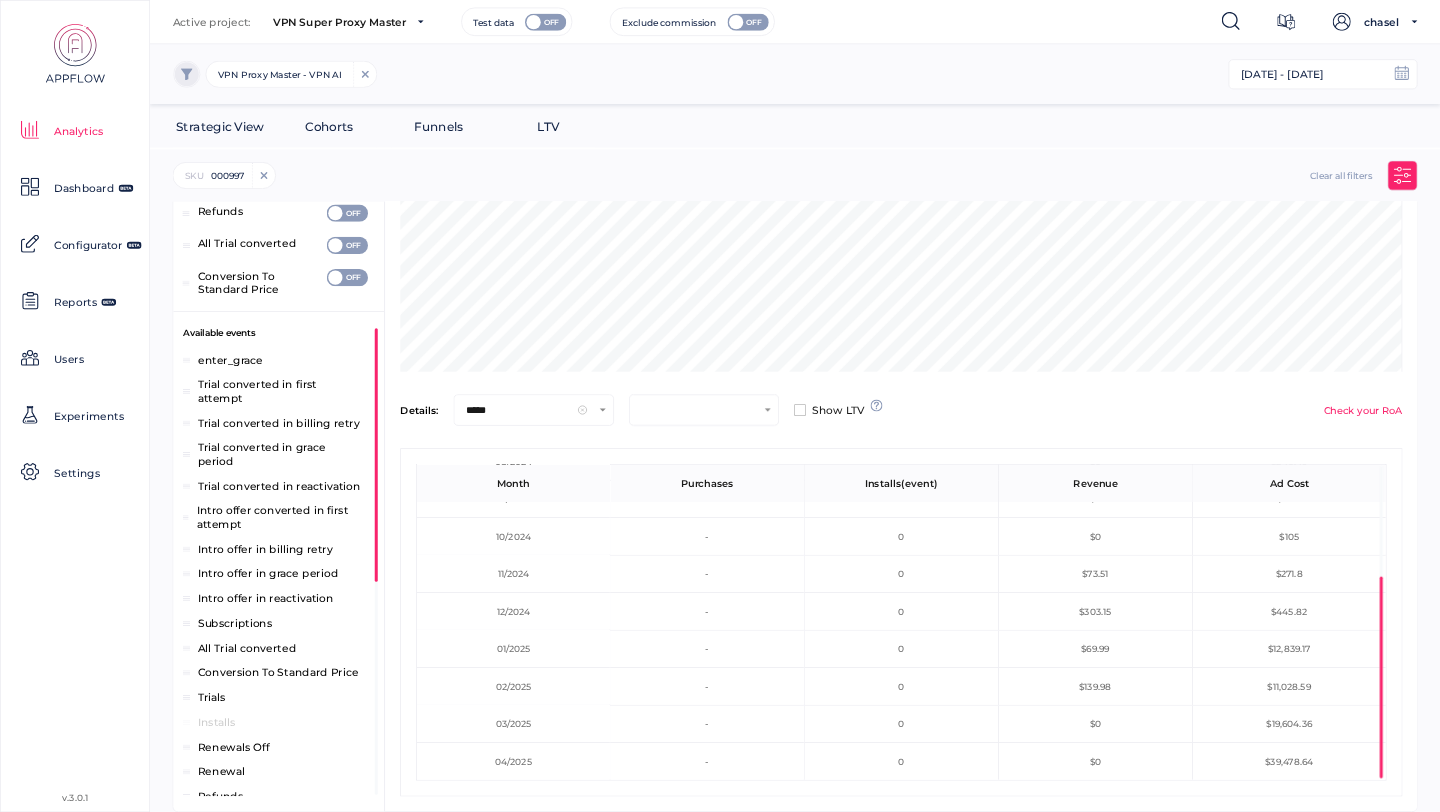 click at bounding box center (1403, 176) 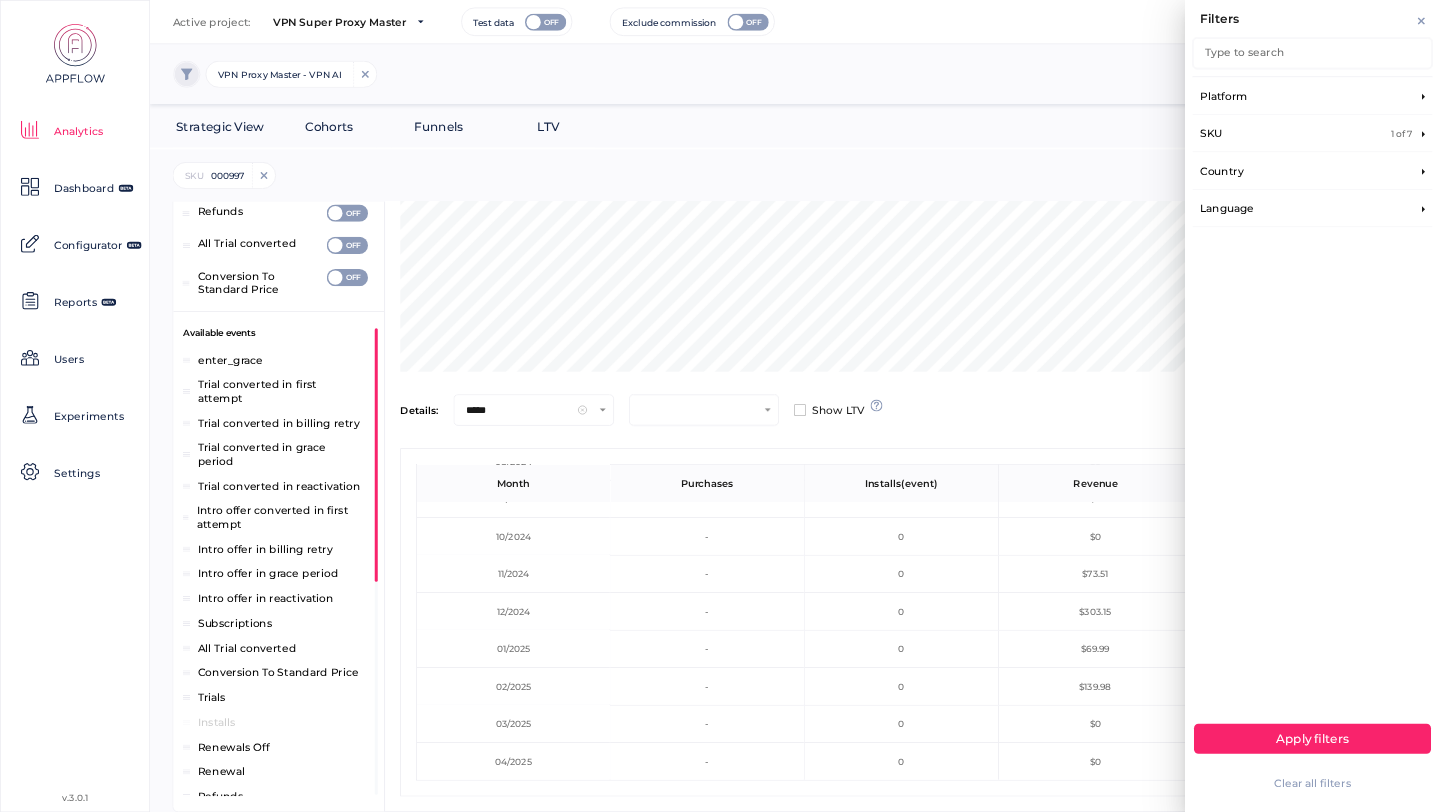 click on "SKU 1 of 7" 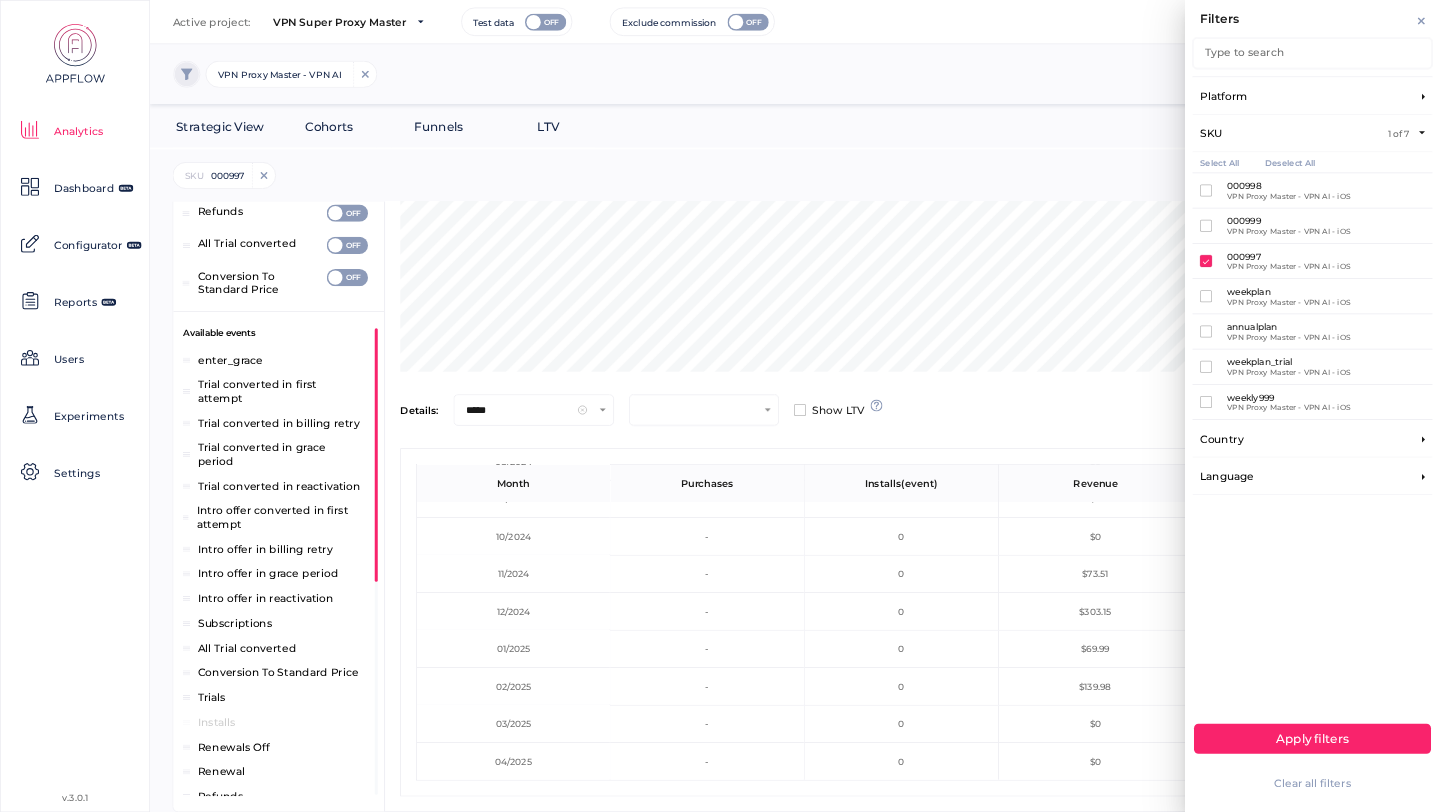 click on "weekplan VPN Proxy Master - VPN AI - iOS" 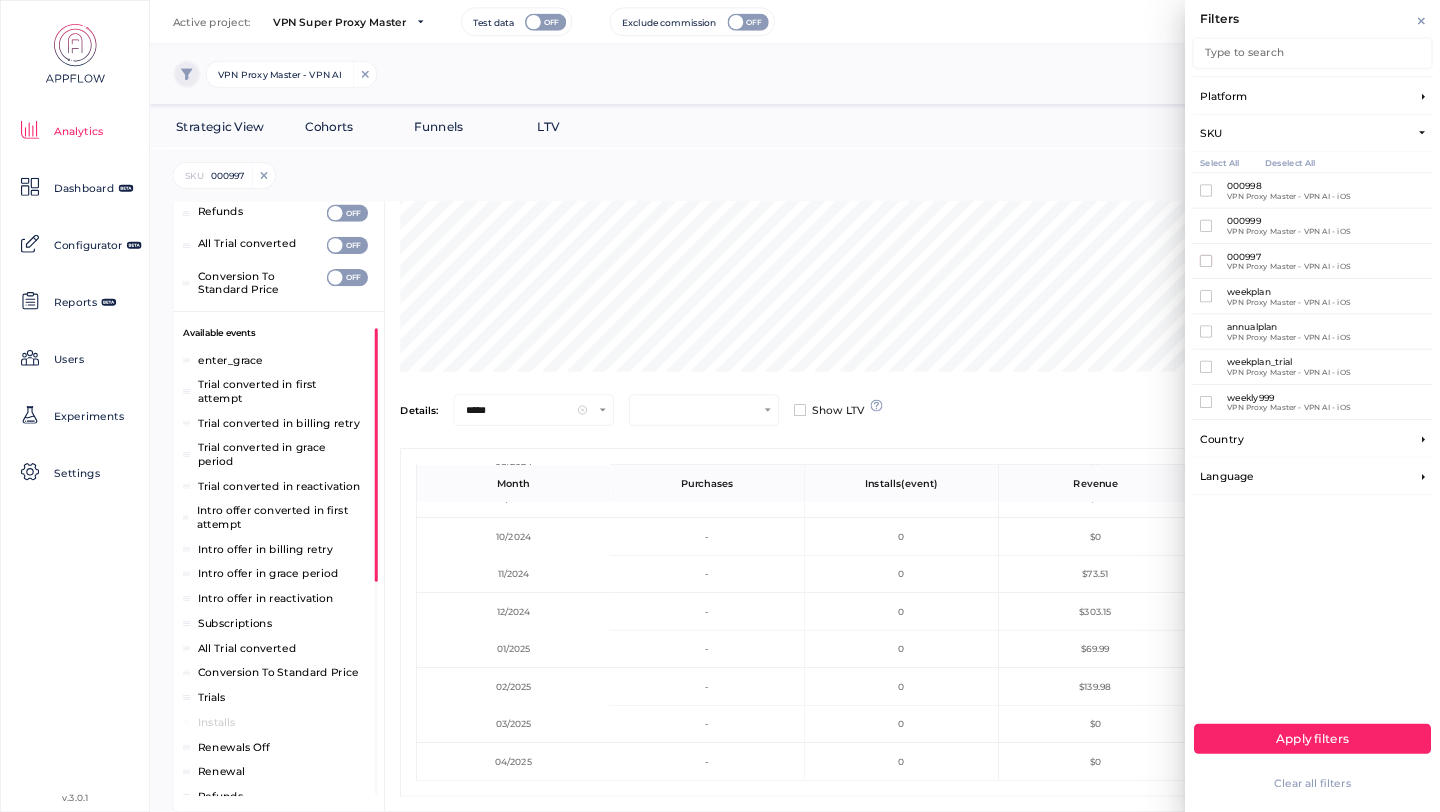 click on "weekplan VPN Proxy Master - VPN AI - iOS" at bounding box center (1275, 296) 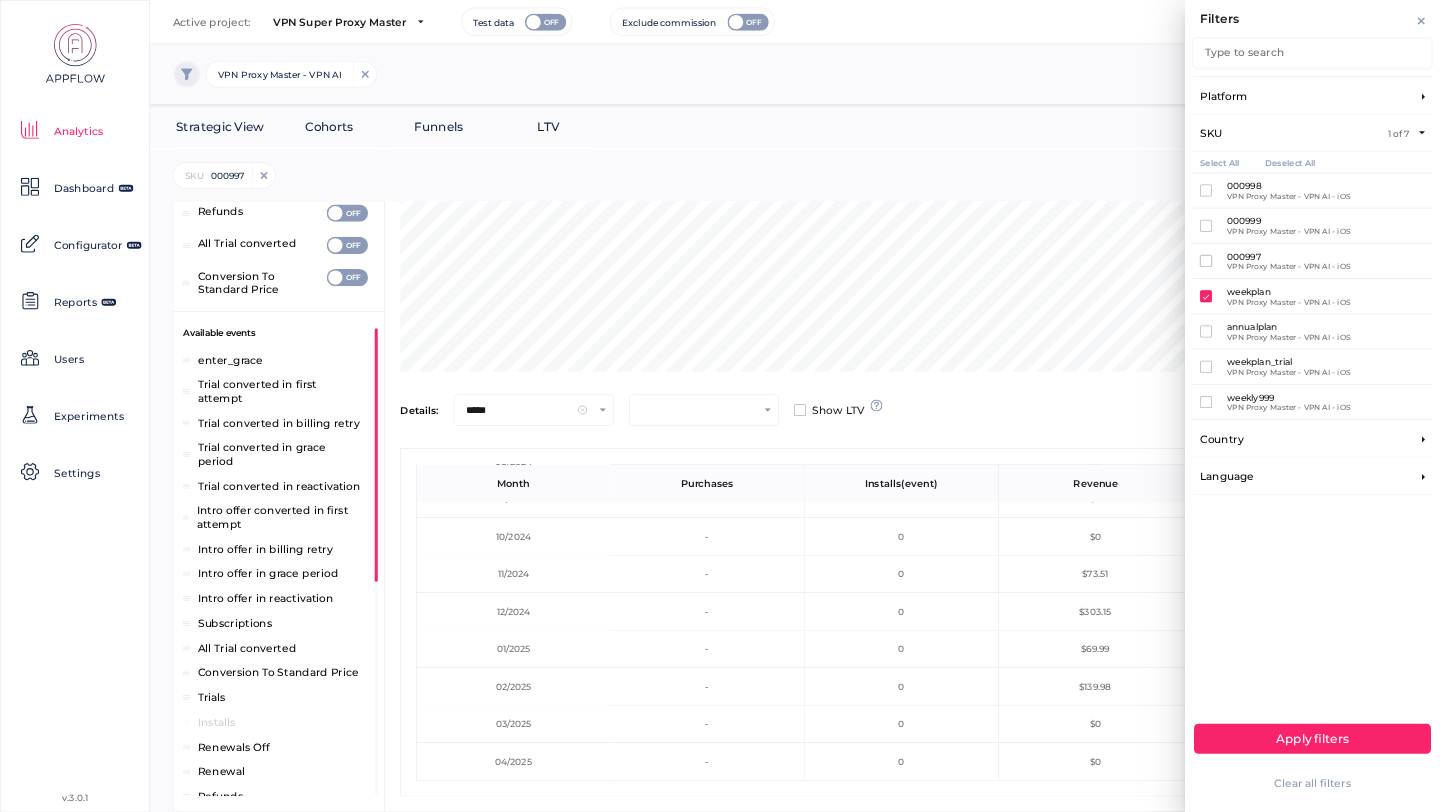 click on "Apply filters" at bounding box center (1312, 738) 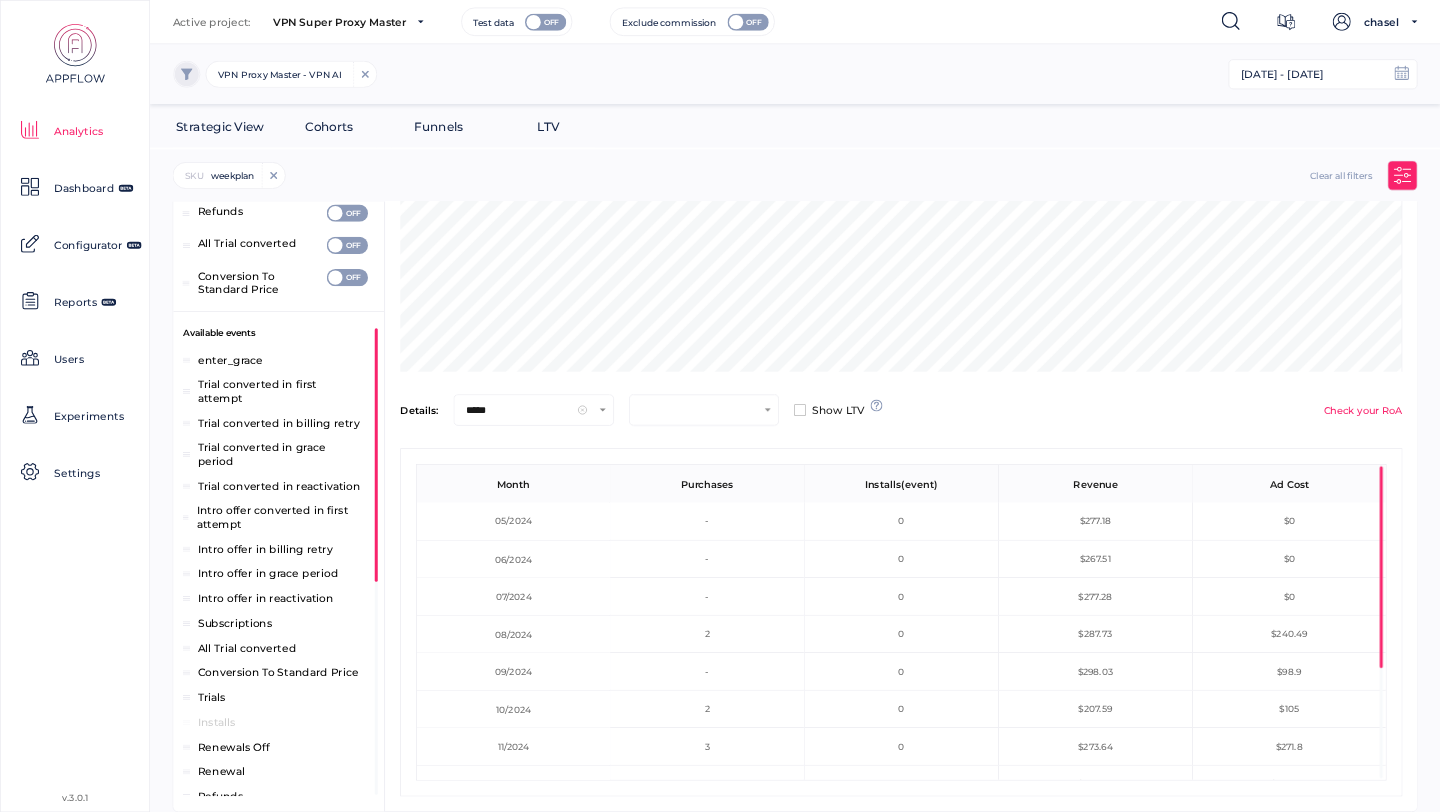 scroll, scrollTop: 420, scrollLeft: 1292, axis: both 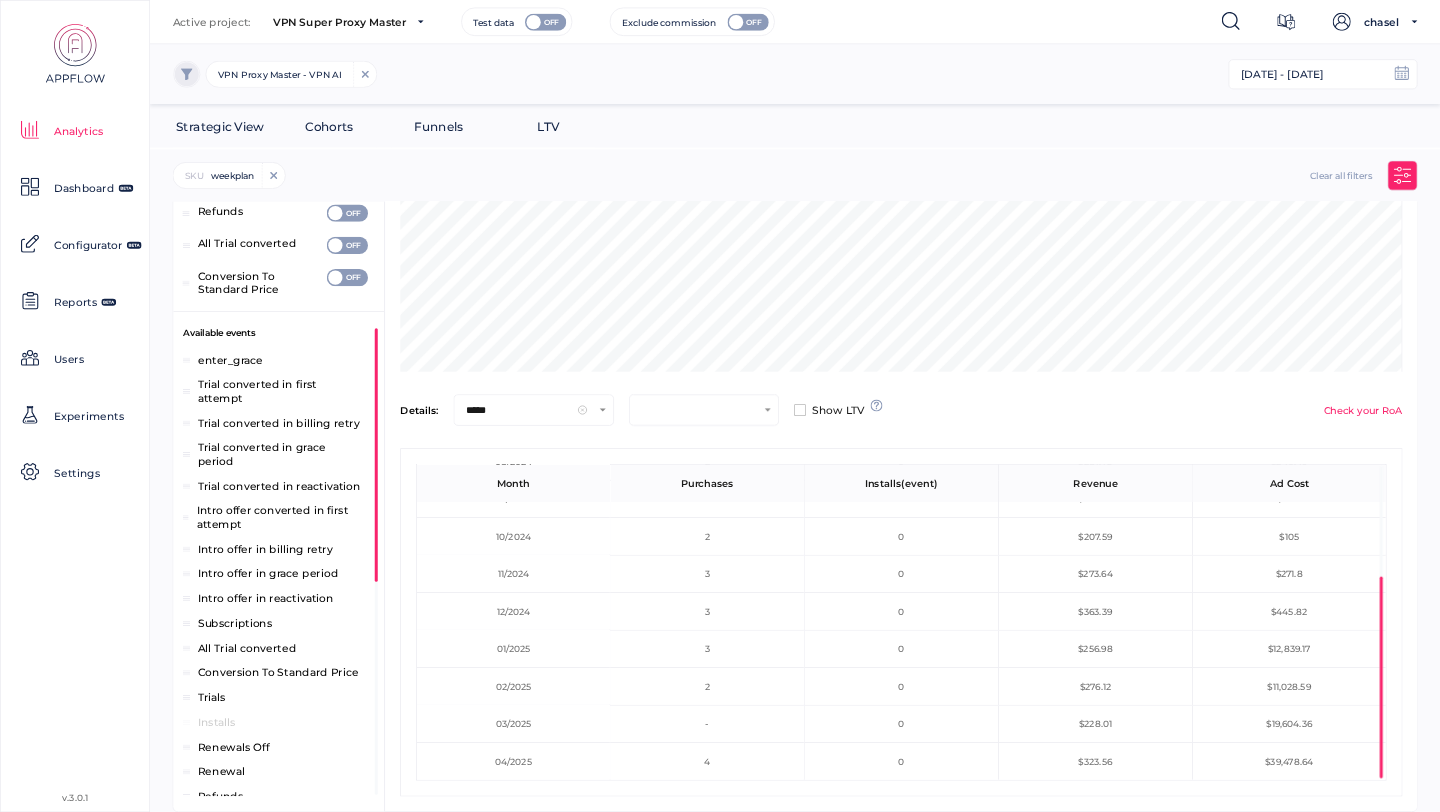 click 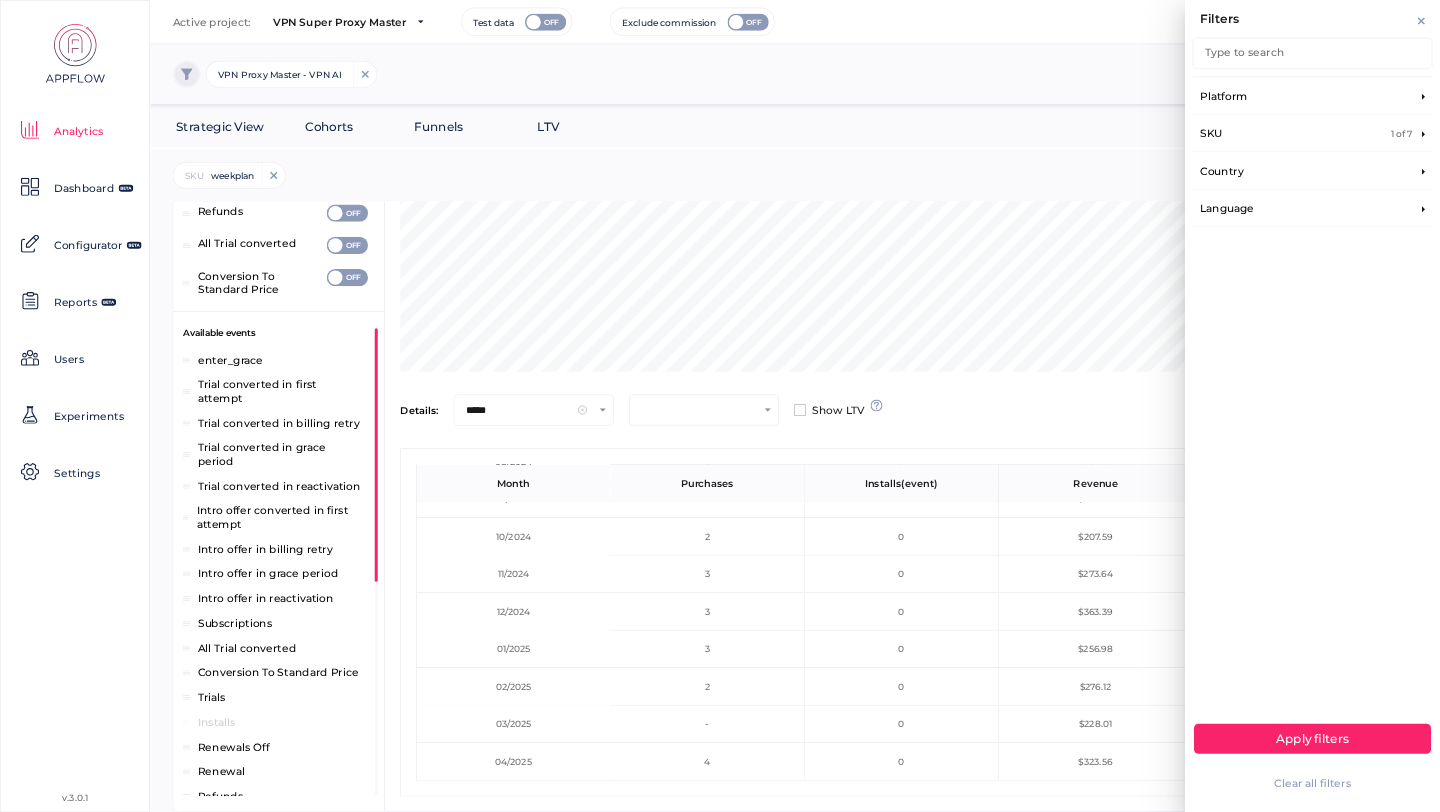 click on "SKU 1 of 7" 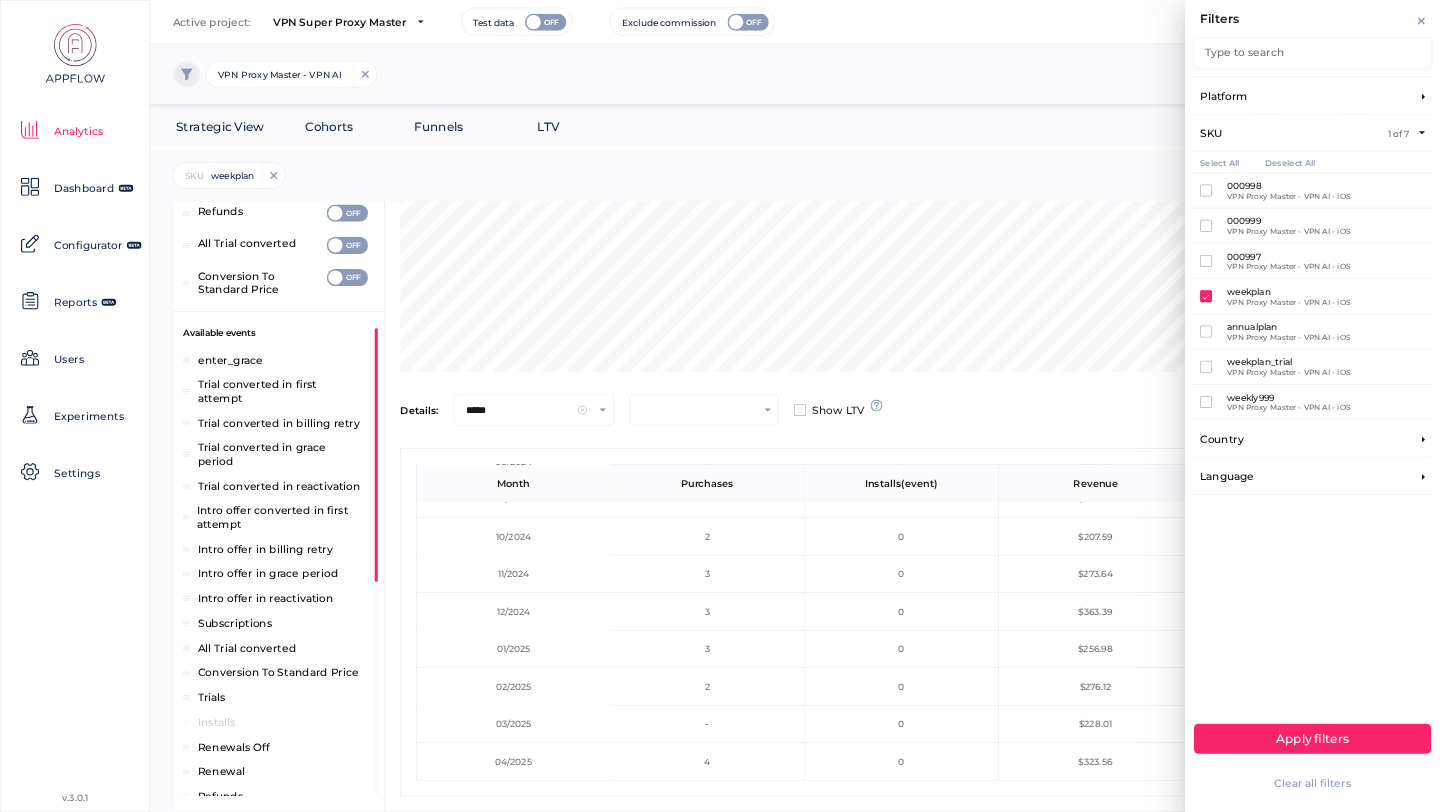 click at bounding box center [1206, 296] 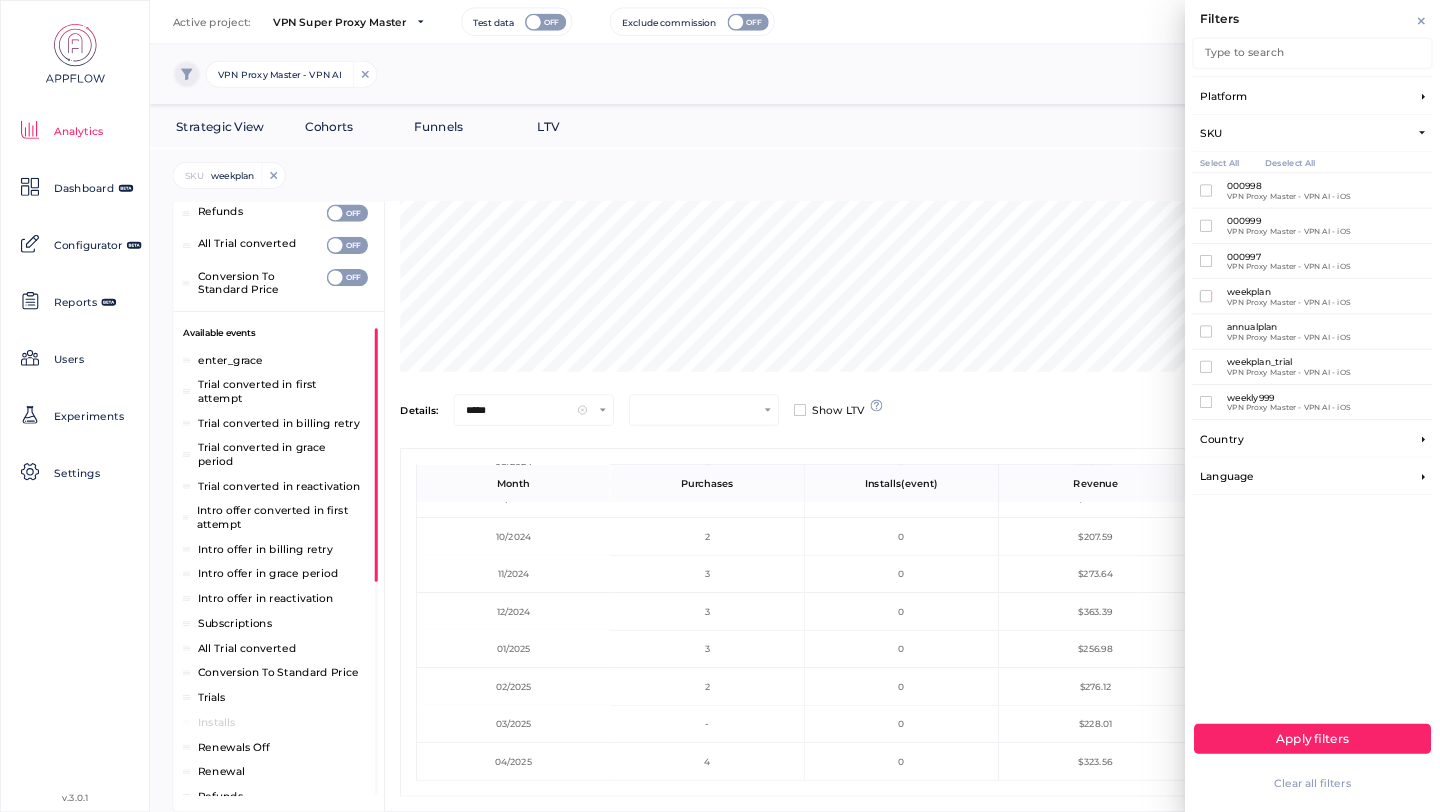 click at bounding box center (1206, 332) 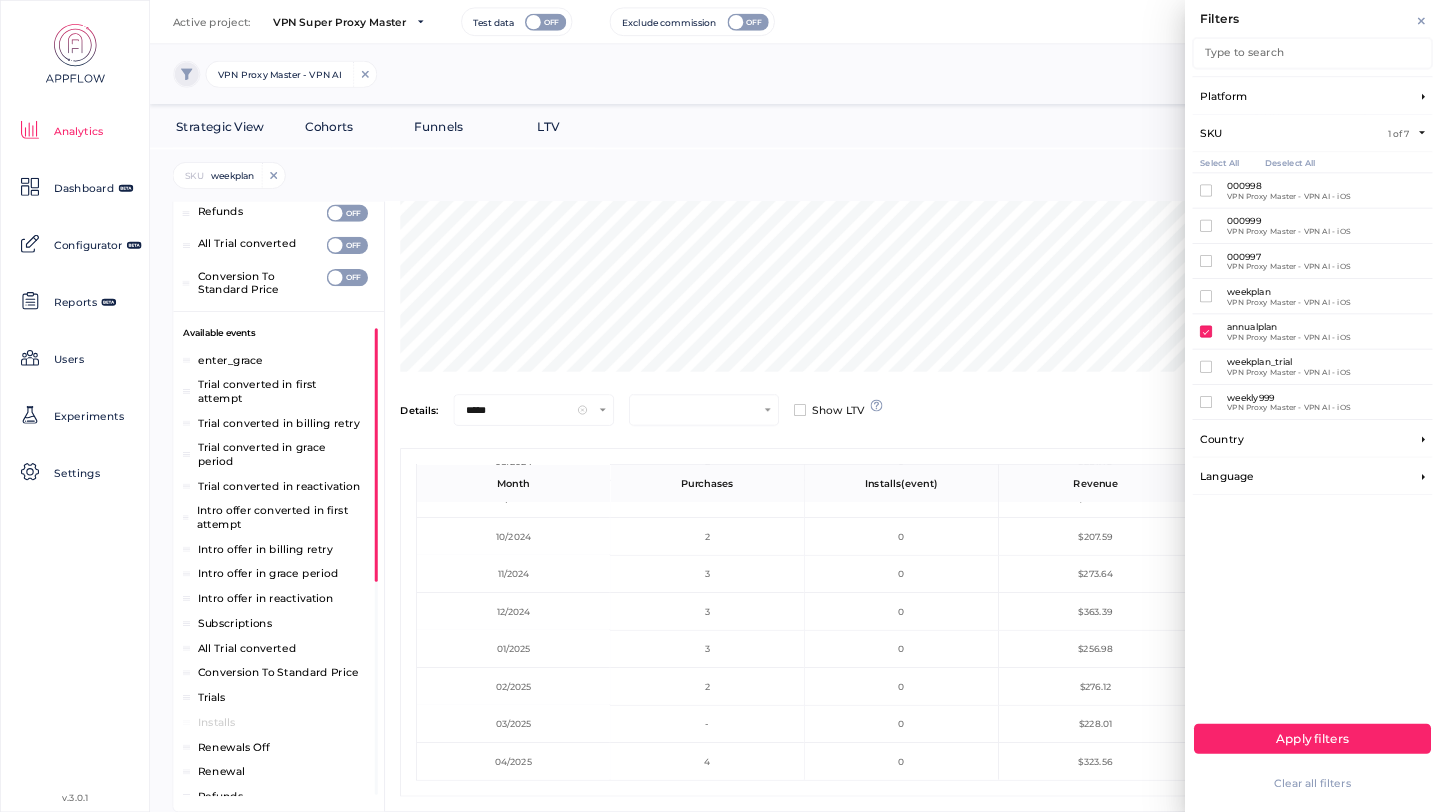 click on "Apply filters" at bounding box center [1312, 738] 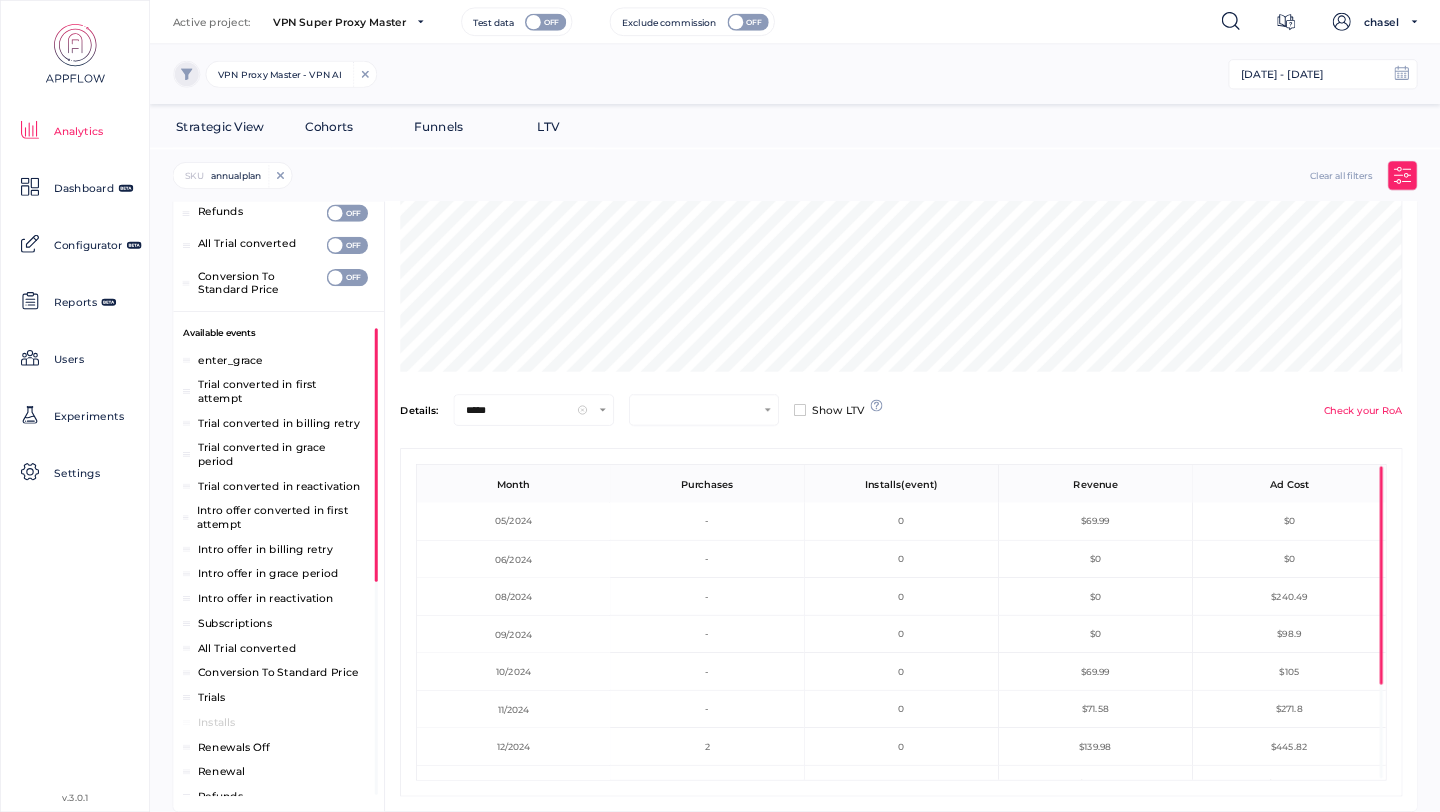 scroll, scrollTop: 420, scrollLeft: 1292, axis: both 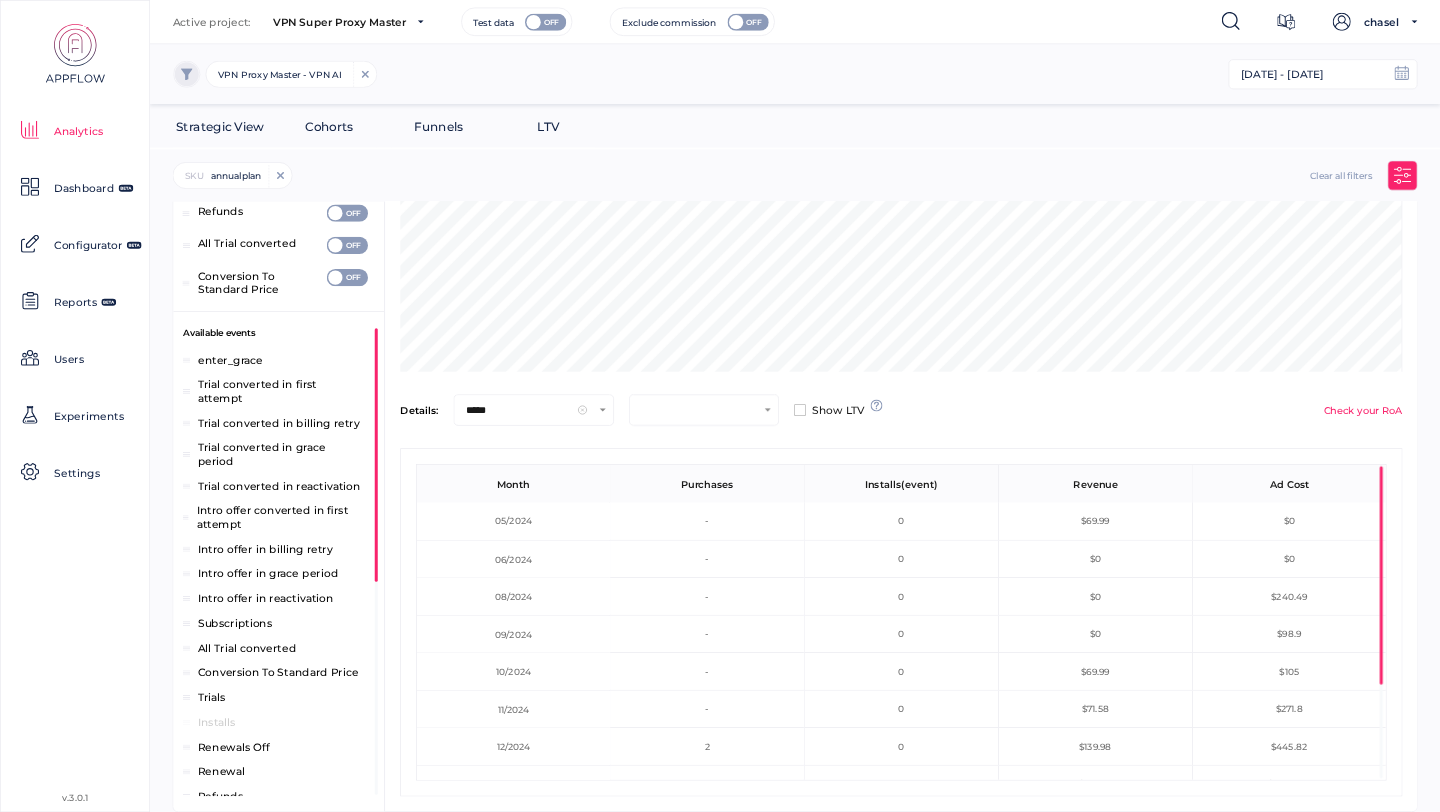 click 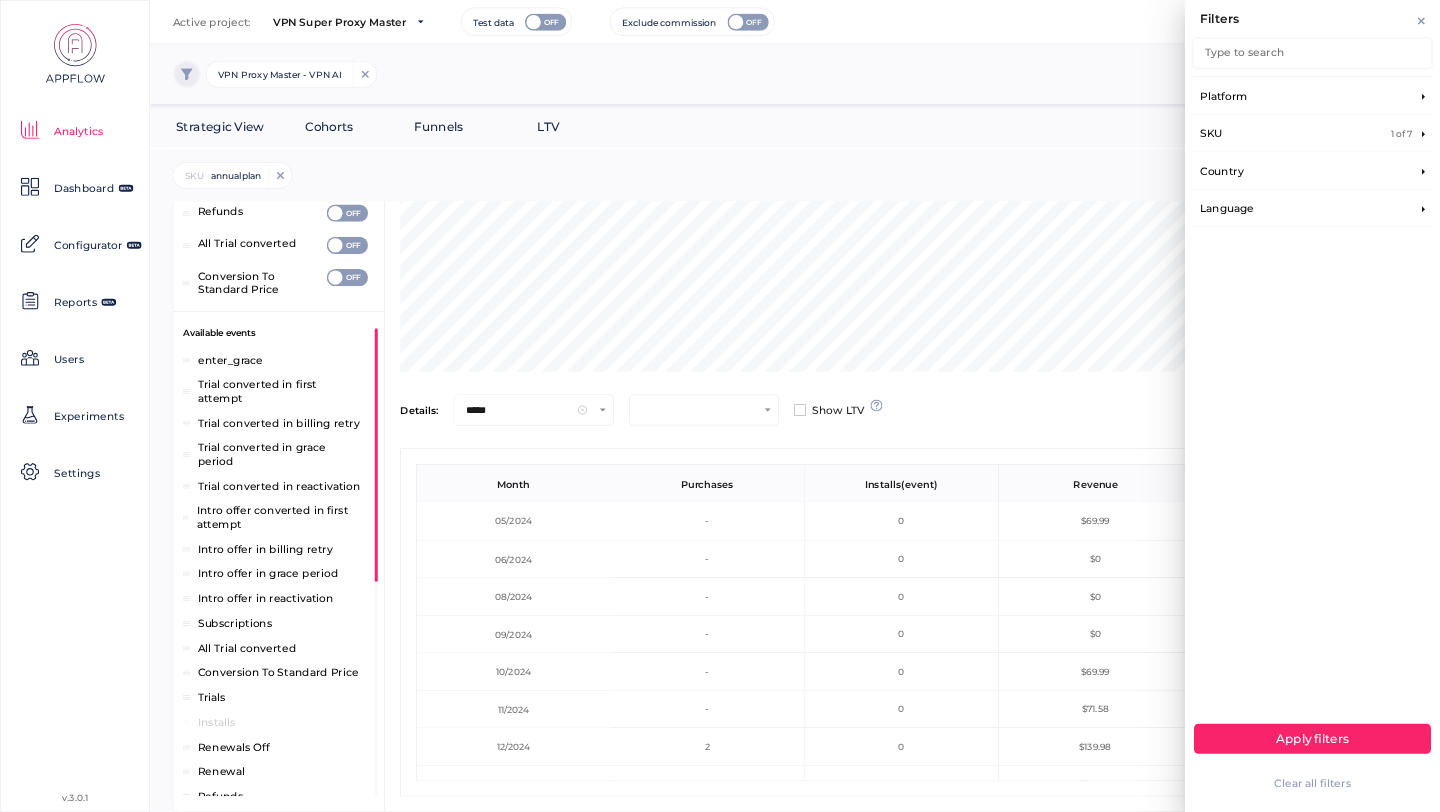 click on "SKU 1 of 7" 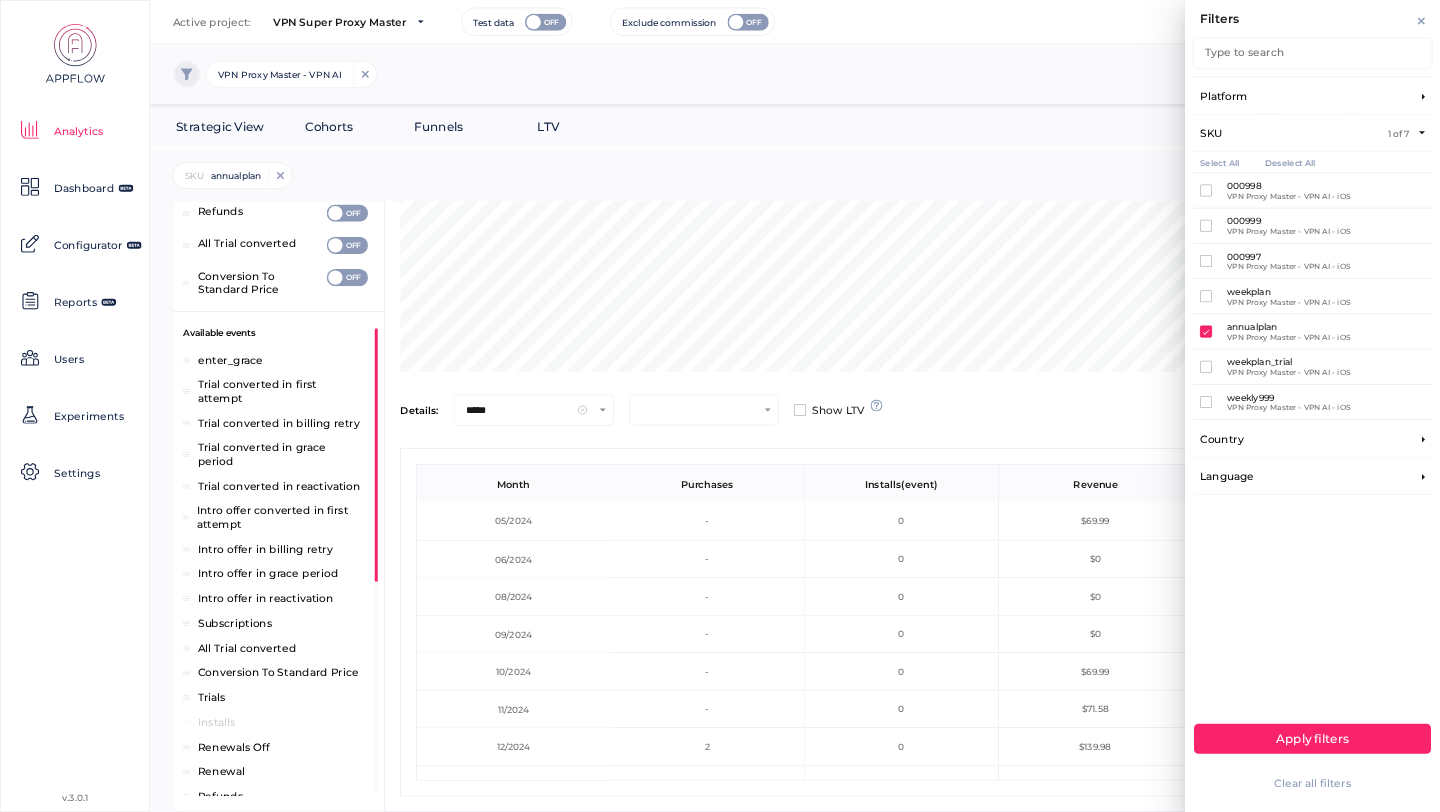 click on "annualplan" at bounding box center (1288, 326) 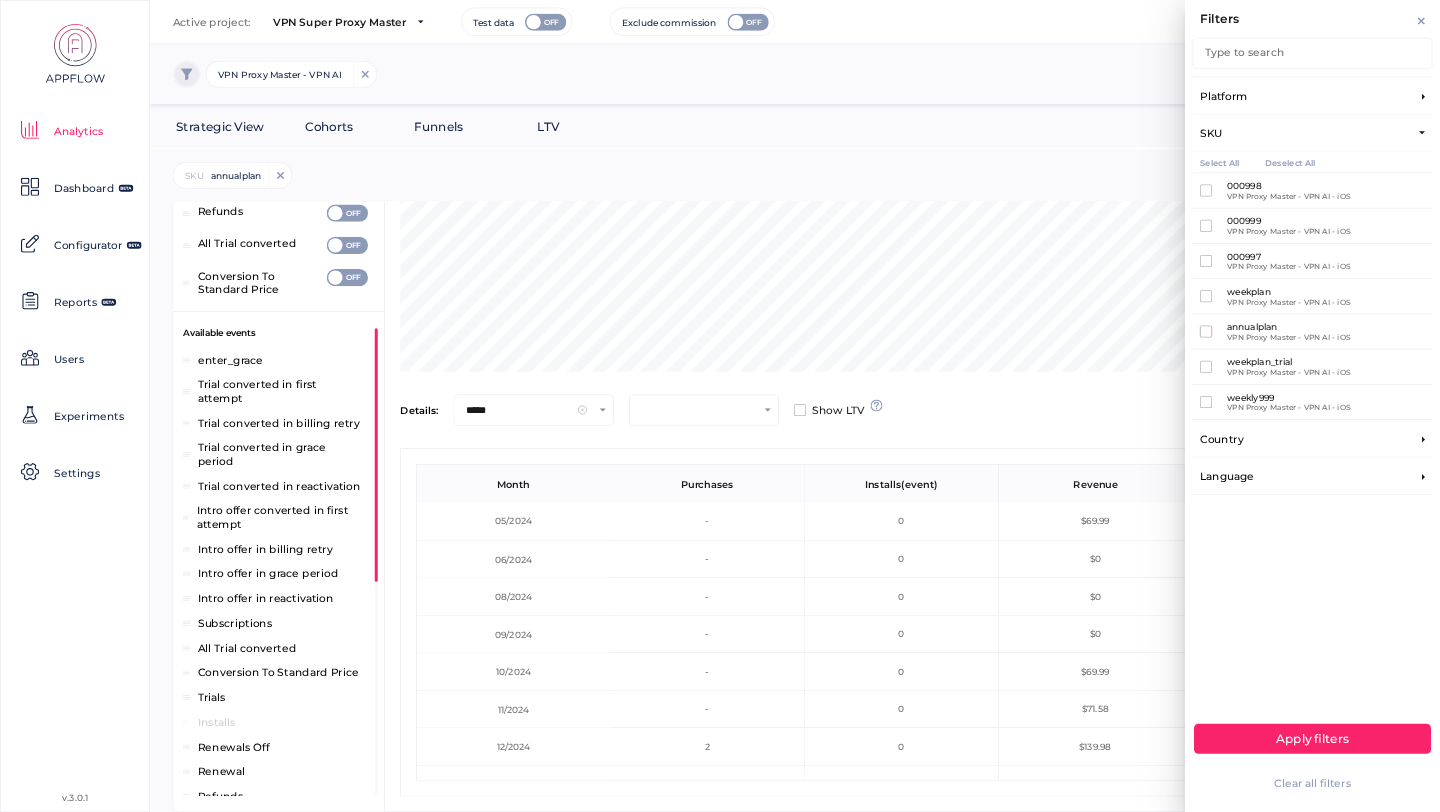 click on "weekplan_trial" at bounding box center [1288, 361] 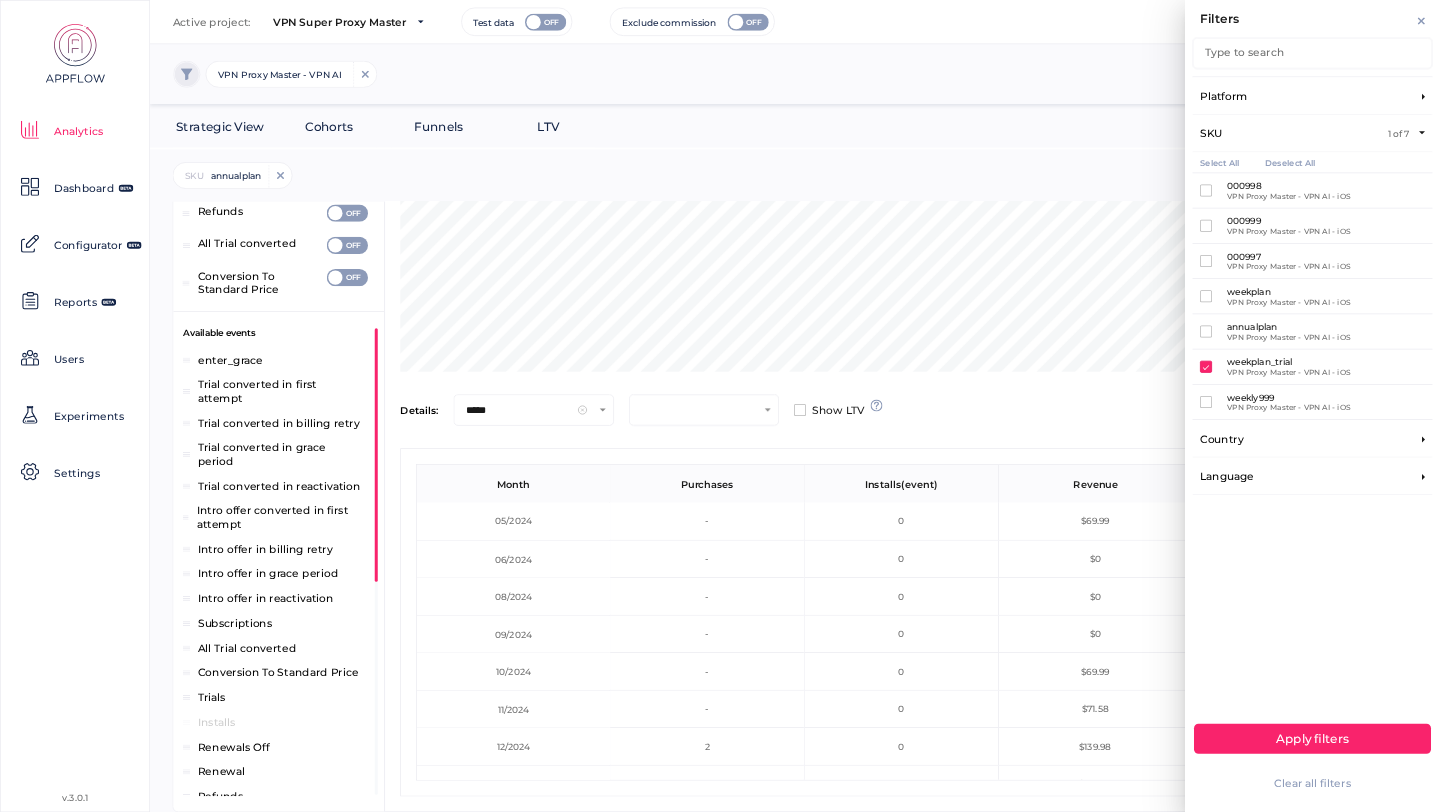 click on "Apply filters" at bounding box center (1312, 738) 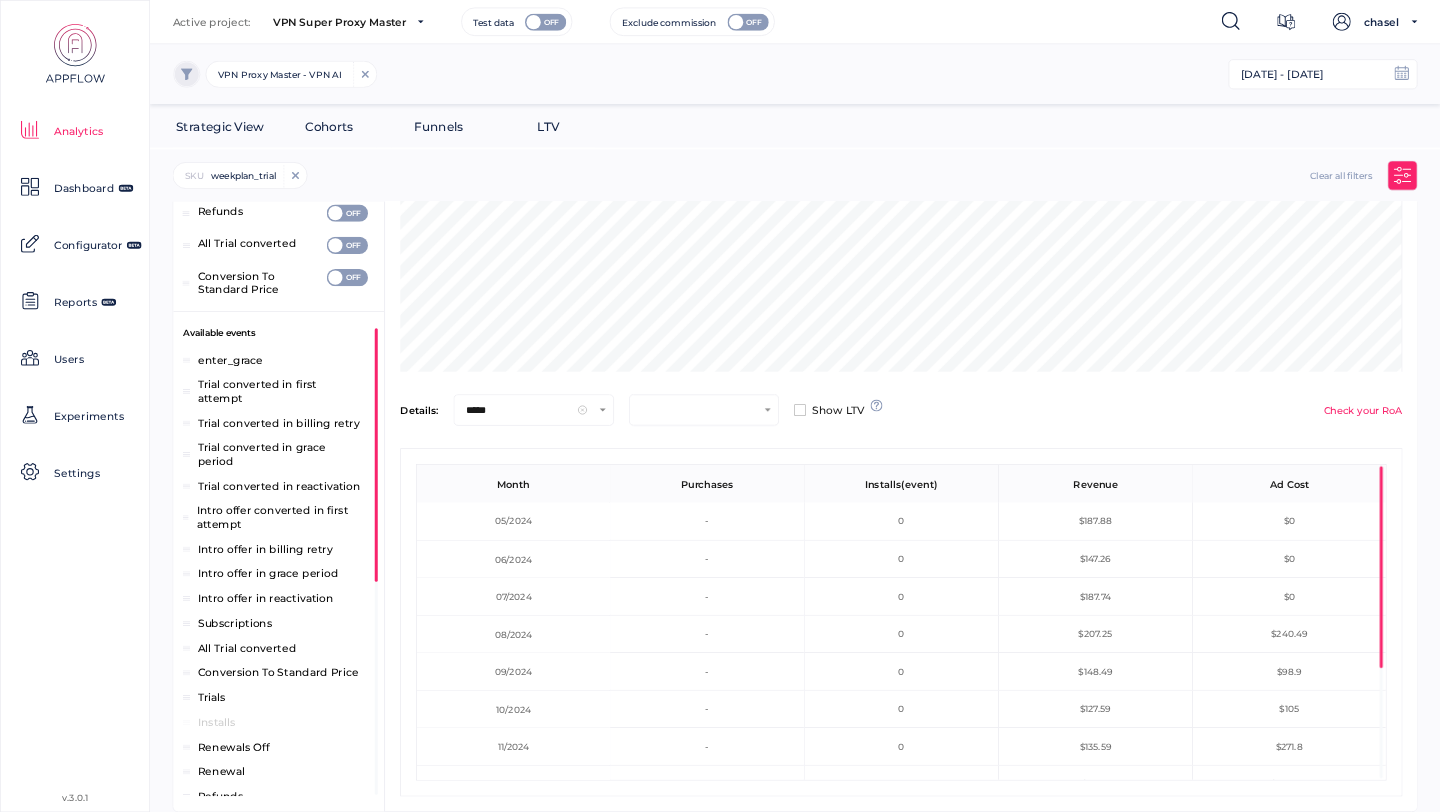 scroll, scrollTop: 420, scrollLeft: 1292, axis: both 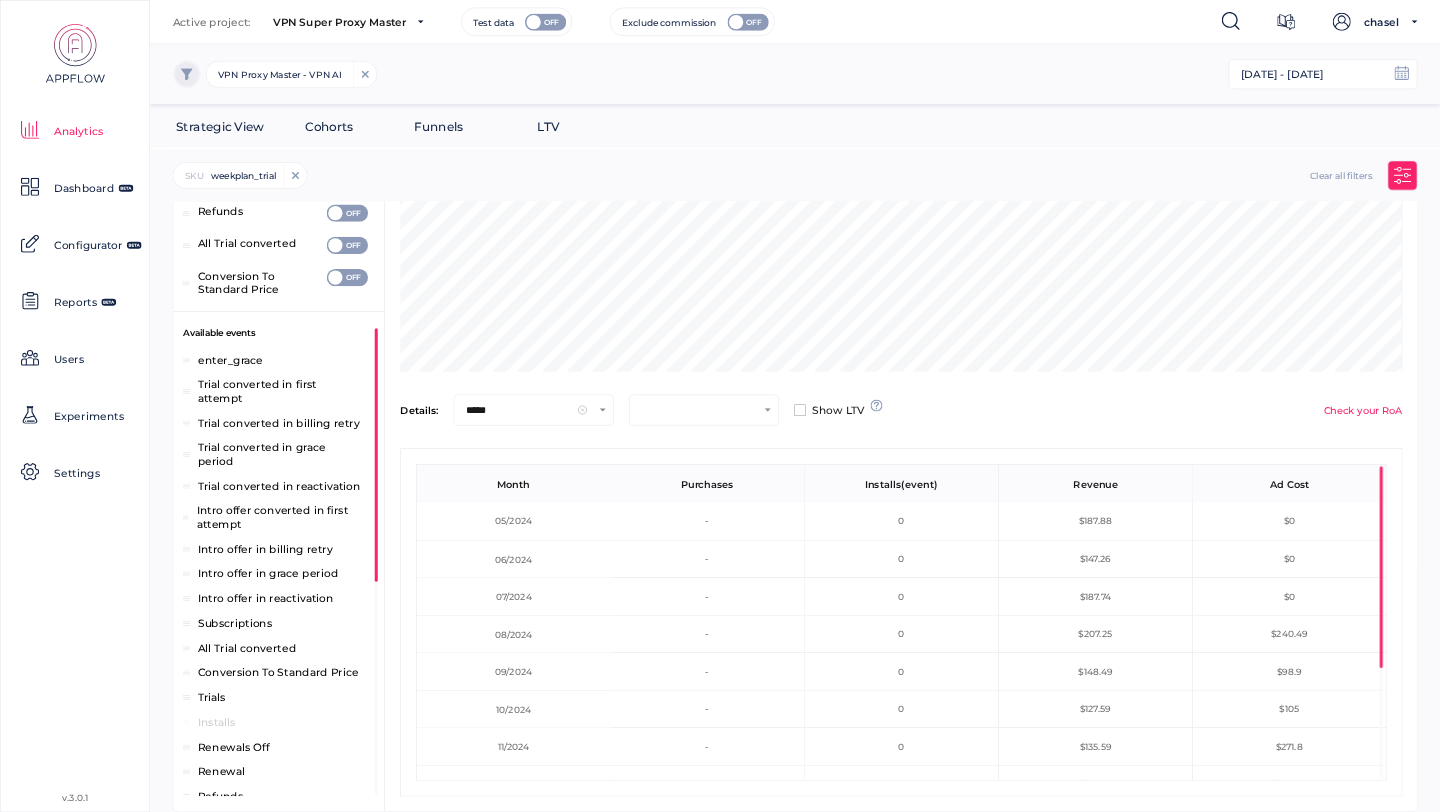 click on "SKU weekplan_trial +0 more Clear all filters Channel: All *** Select up to 8 events Drag and drop to change sequence: Installs Trials Purchases Refunds All Trial converted Conversion To Standard Price Available events enter_grace Trial converted in first attempt Trial converted in billing retry Trial converted in grace period Trial converted in reactivation Intro offer converted in first attempt Intro offer in billing retry Intro offer in grace period Intro offer in reactivation Subscriptions All Trial converted Conversion To Standard Price Trials Installs Renewals Off Renewal Refunds App opened Trial converted Subscription upgraded Trial canceled Subscription downgraded Grace period start Grace period end Reactivation Initial subscription Subscription end Trial reactivation Trial end Push notification Lifetime subscription Consumable Non-consumable Subscription paused Purchases Funnel Type: Closed Open View by: Events Users User details Details: Month ***** Show LTV Check your RoA Month Purchases Revenue - 0" 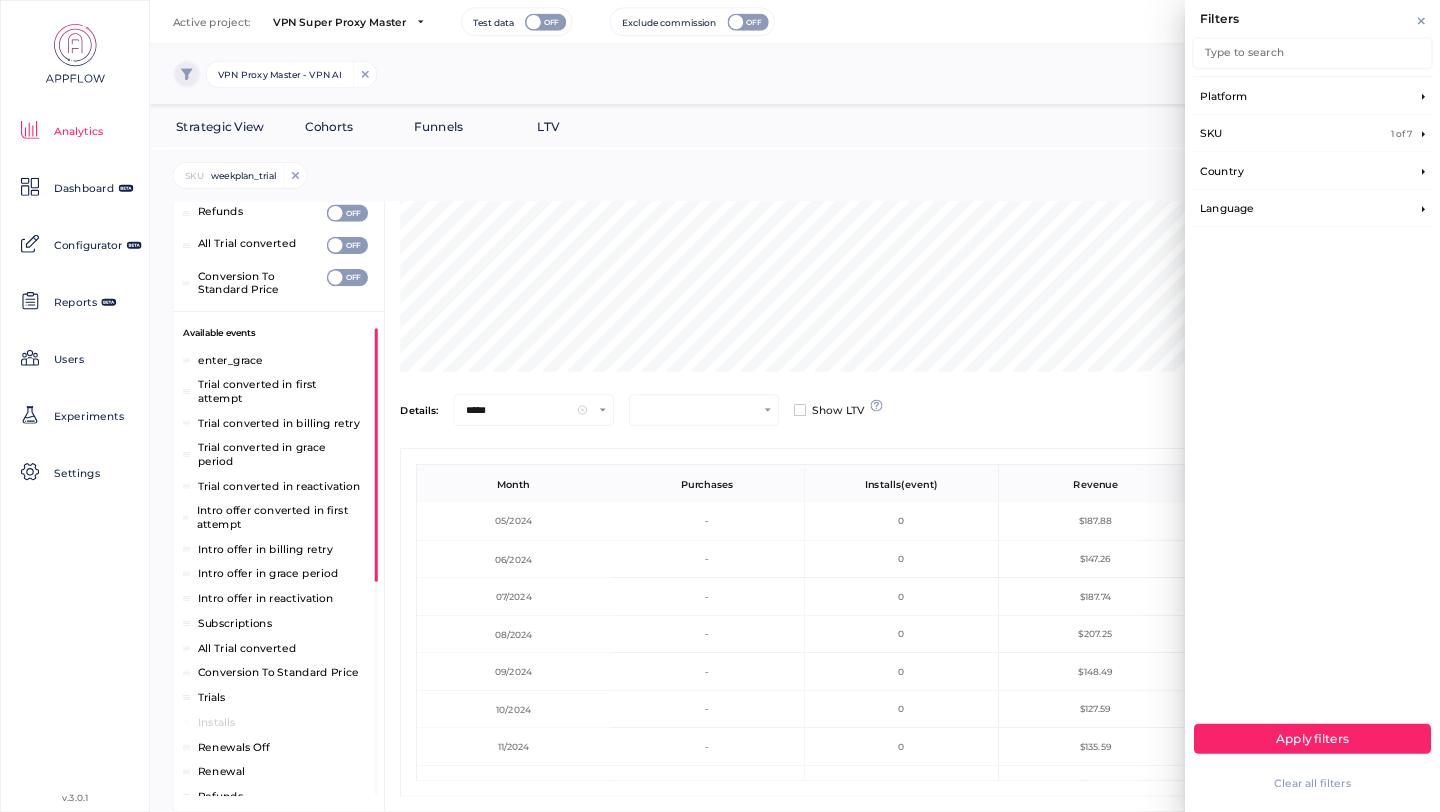 click on "SKU 1 of 7" 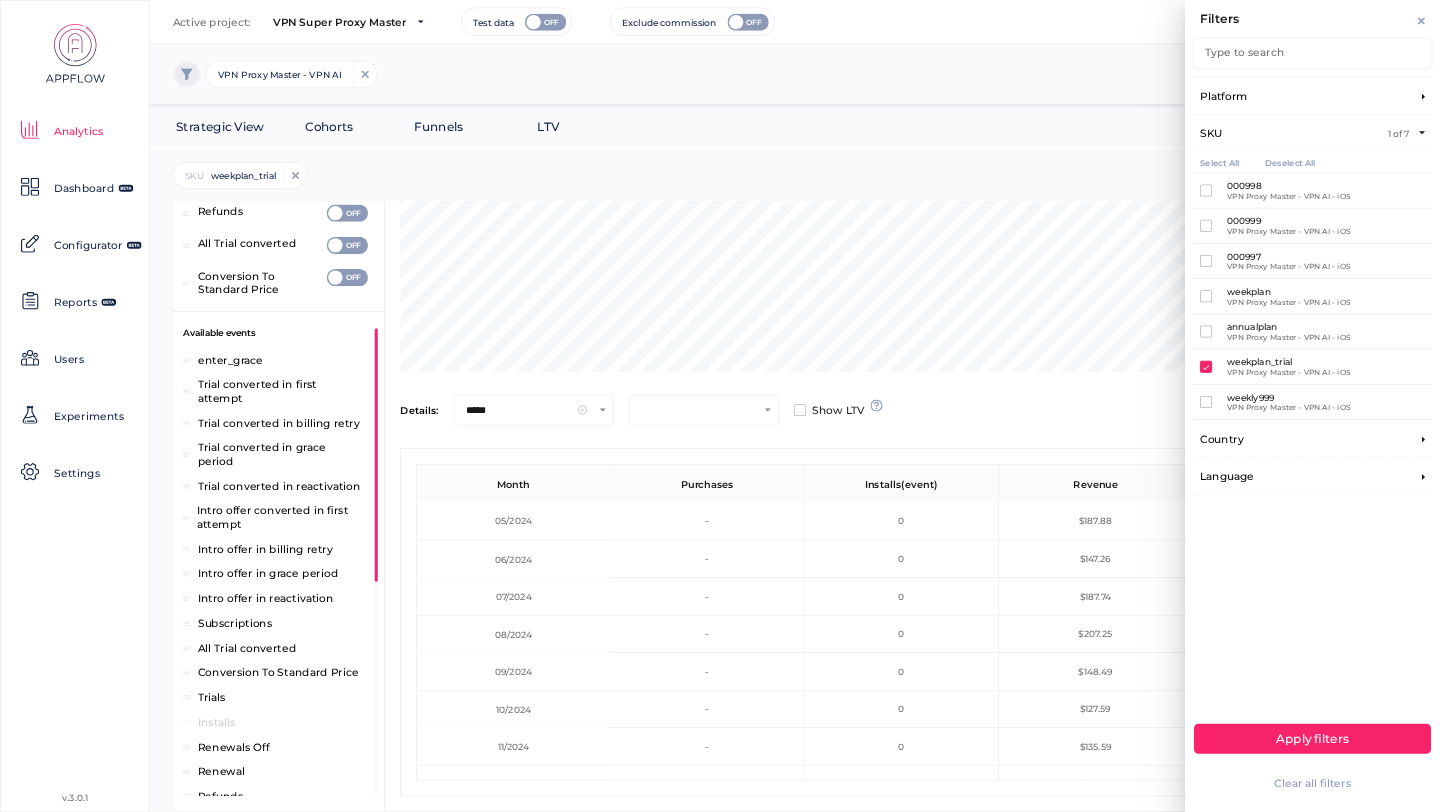 click on "weekly999" at bounding box center [1288, 397] 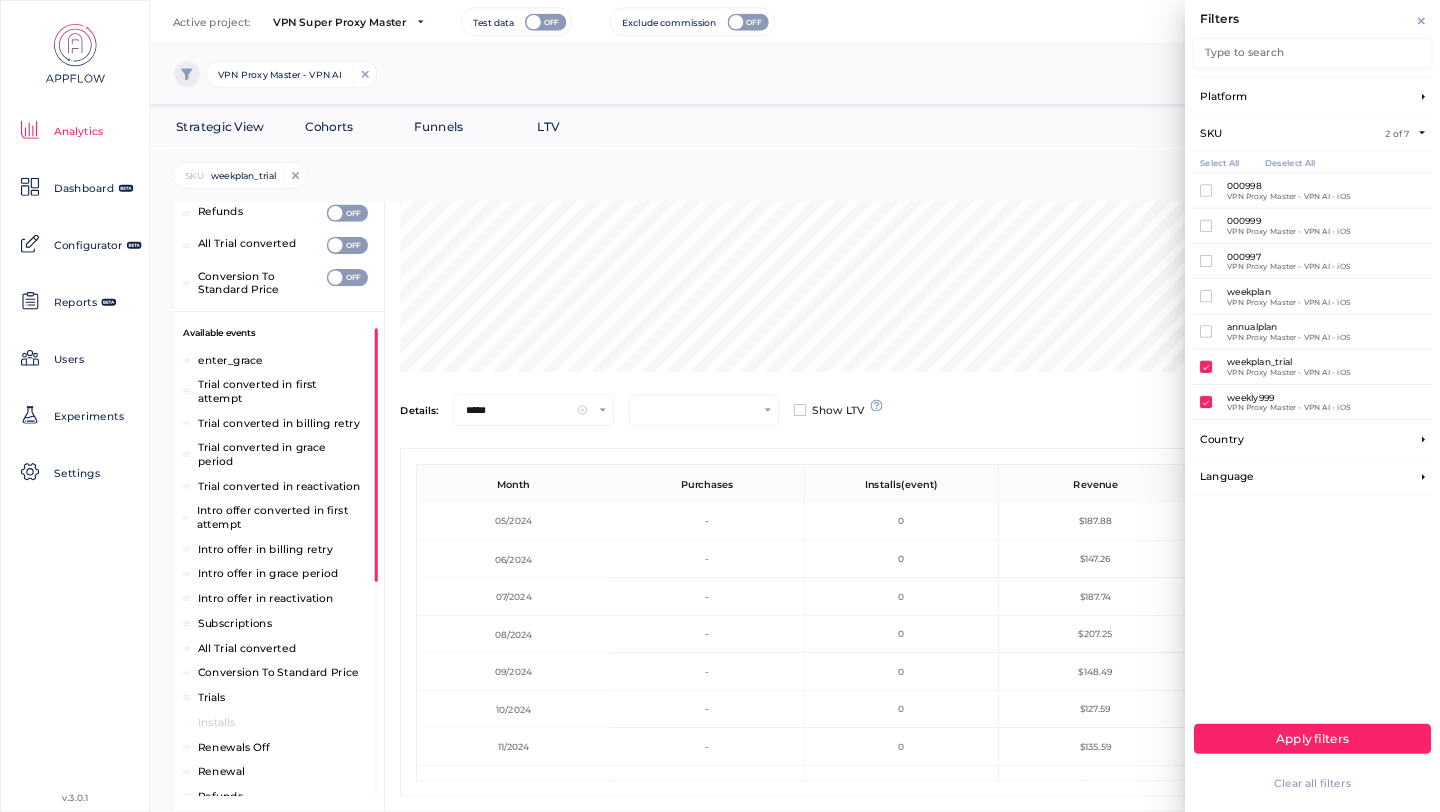 click at bounding box center [1206, 367] 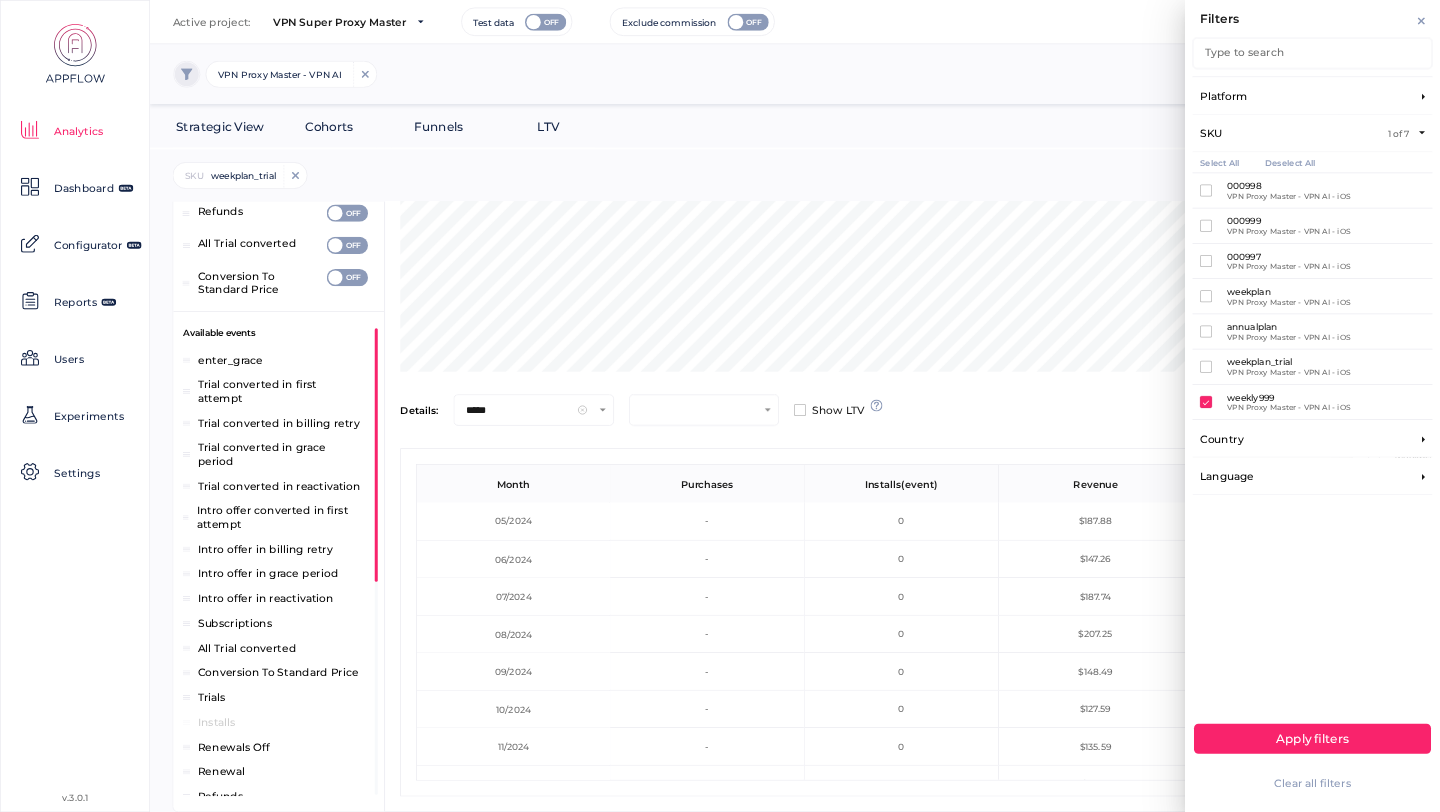 click on "Apply filters" at bounding box center [1312, 738] 